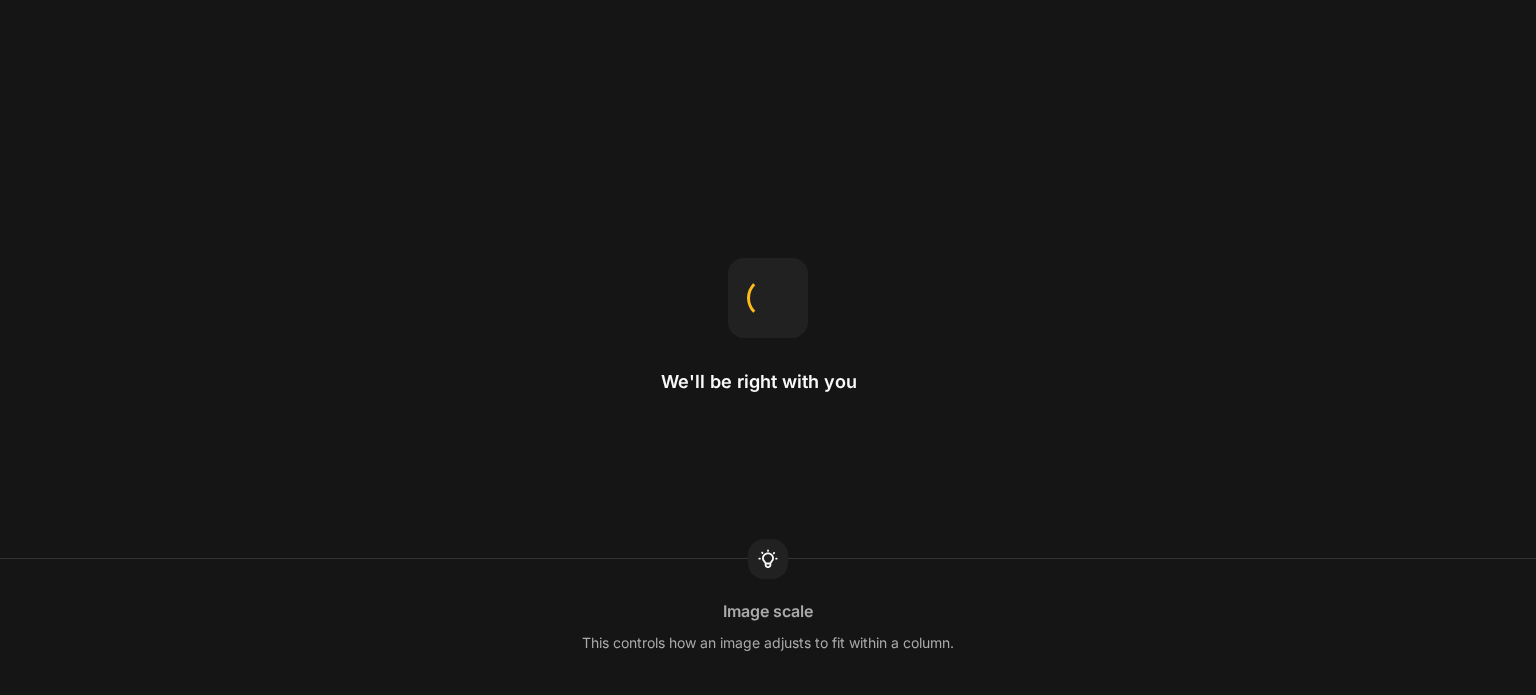scroll, scrollTop: 0, scrollLeft: 0, axis: both 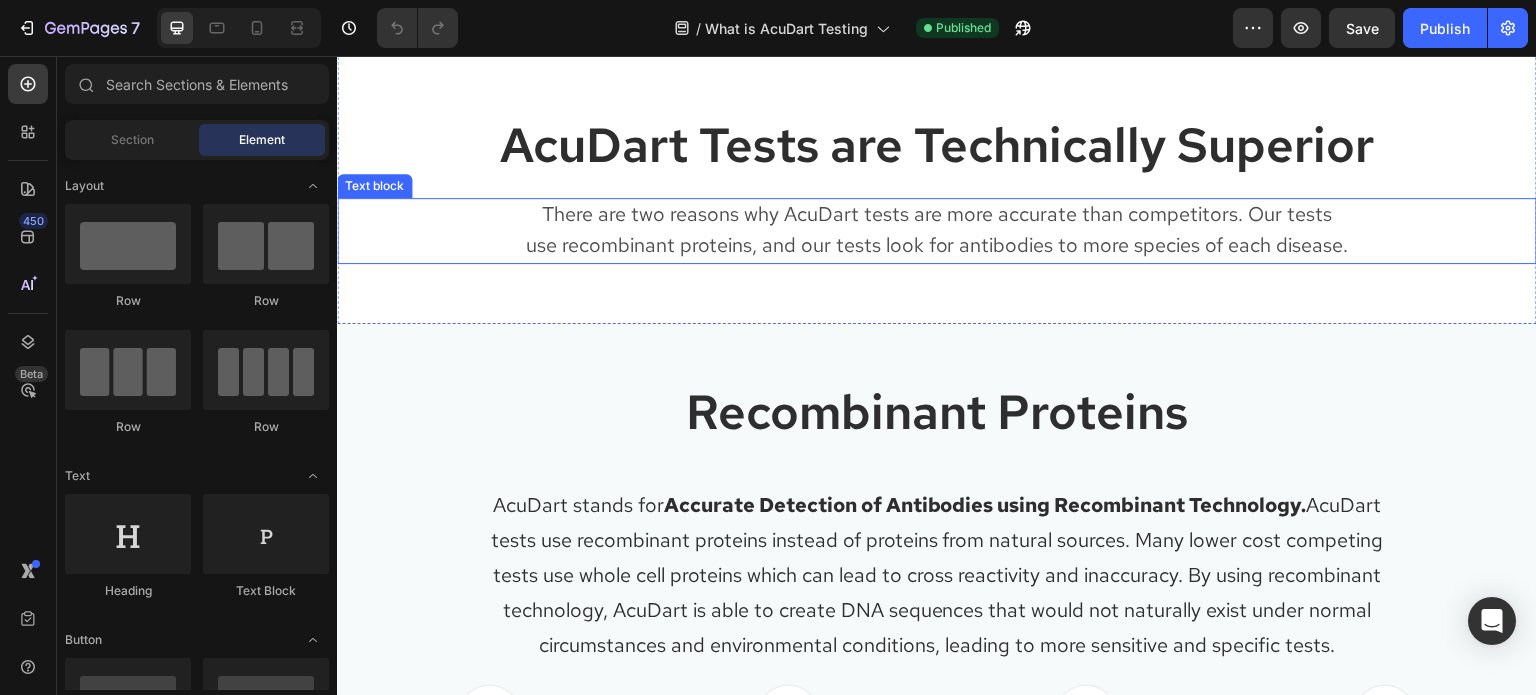 click on "use recombinant proteins, and our tests look for antibodies to more species of each disease." at bounding box center (937, 245) 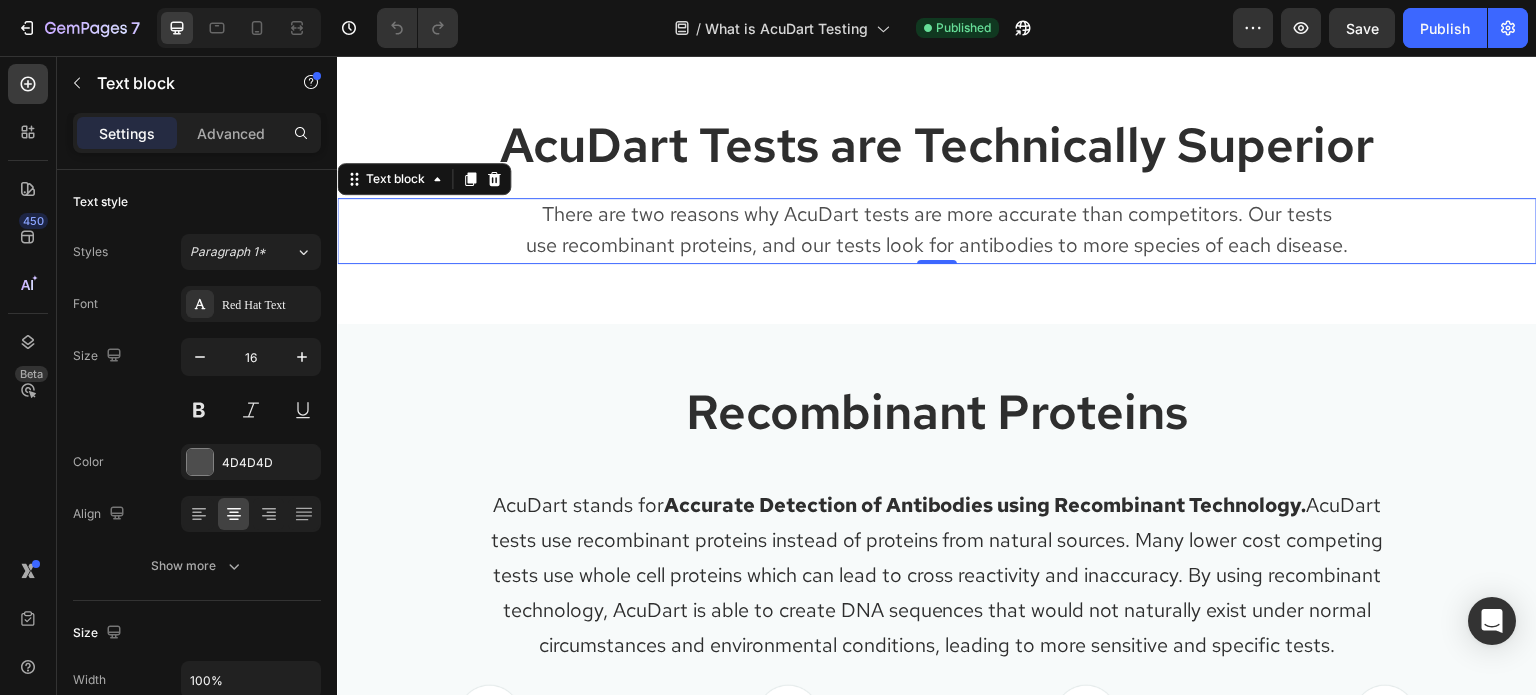 click on "There are two reasons why AcuDart tests are more accurate than competitors. Our tests" at bounding box center (937, 214) 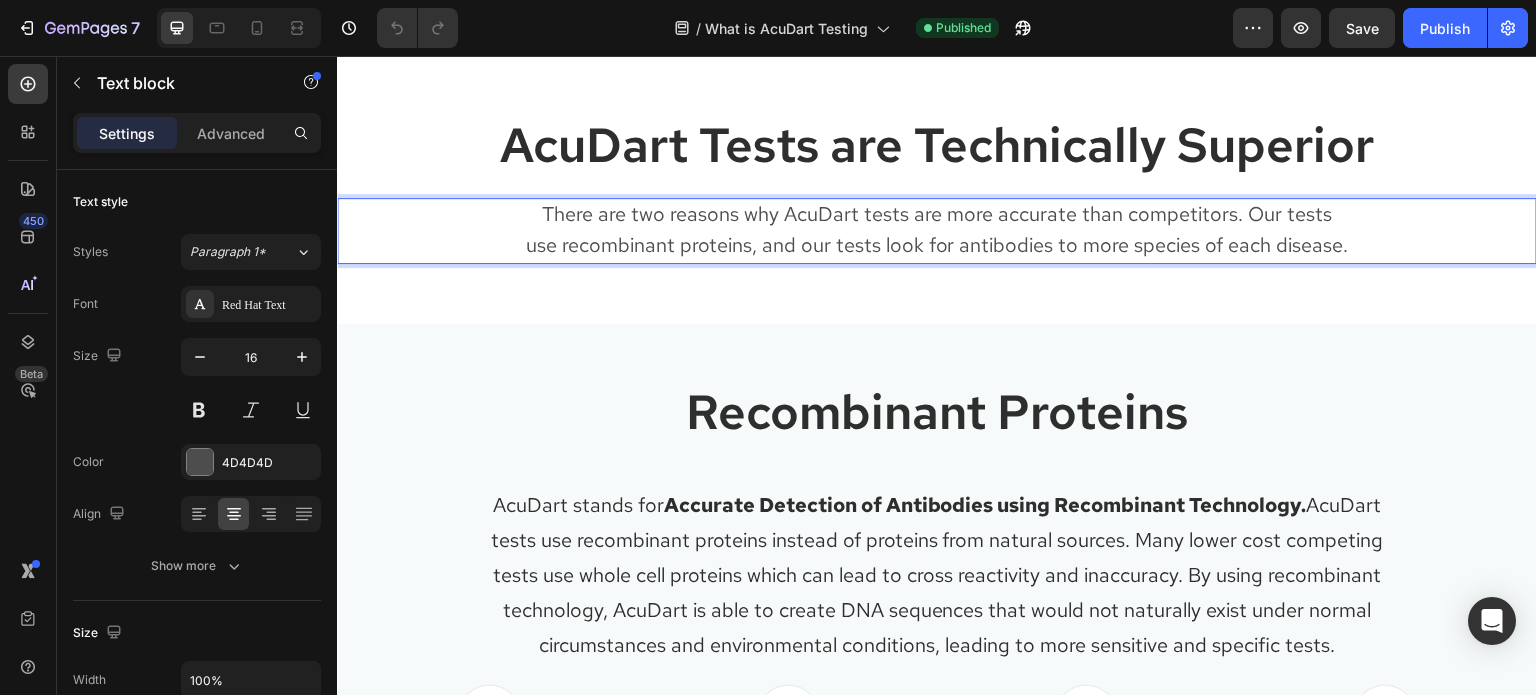 click on "use recombinant proteins, and our tests look for antibodies to more species of each disease." at bounding box center [937, 245] 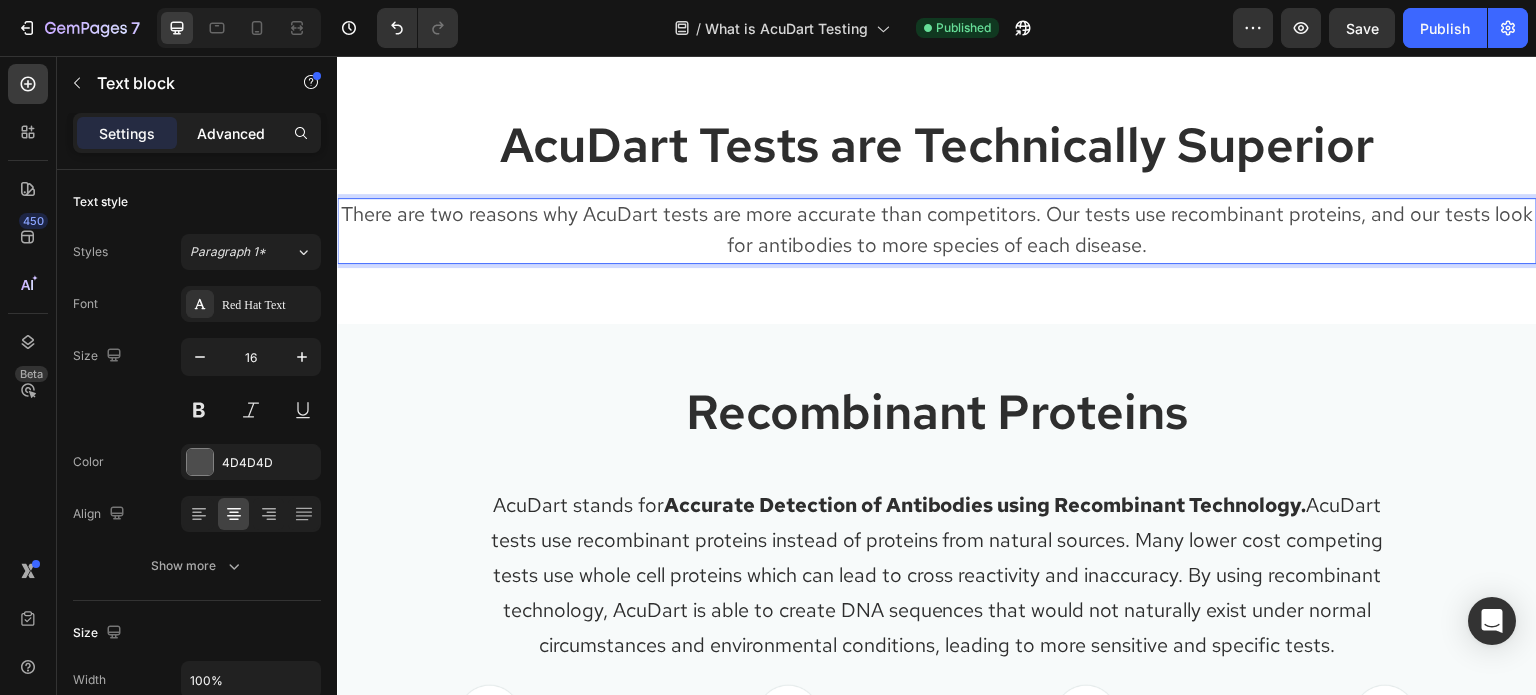 click on "Advanced" at bounding box center [231, 133] 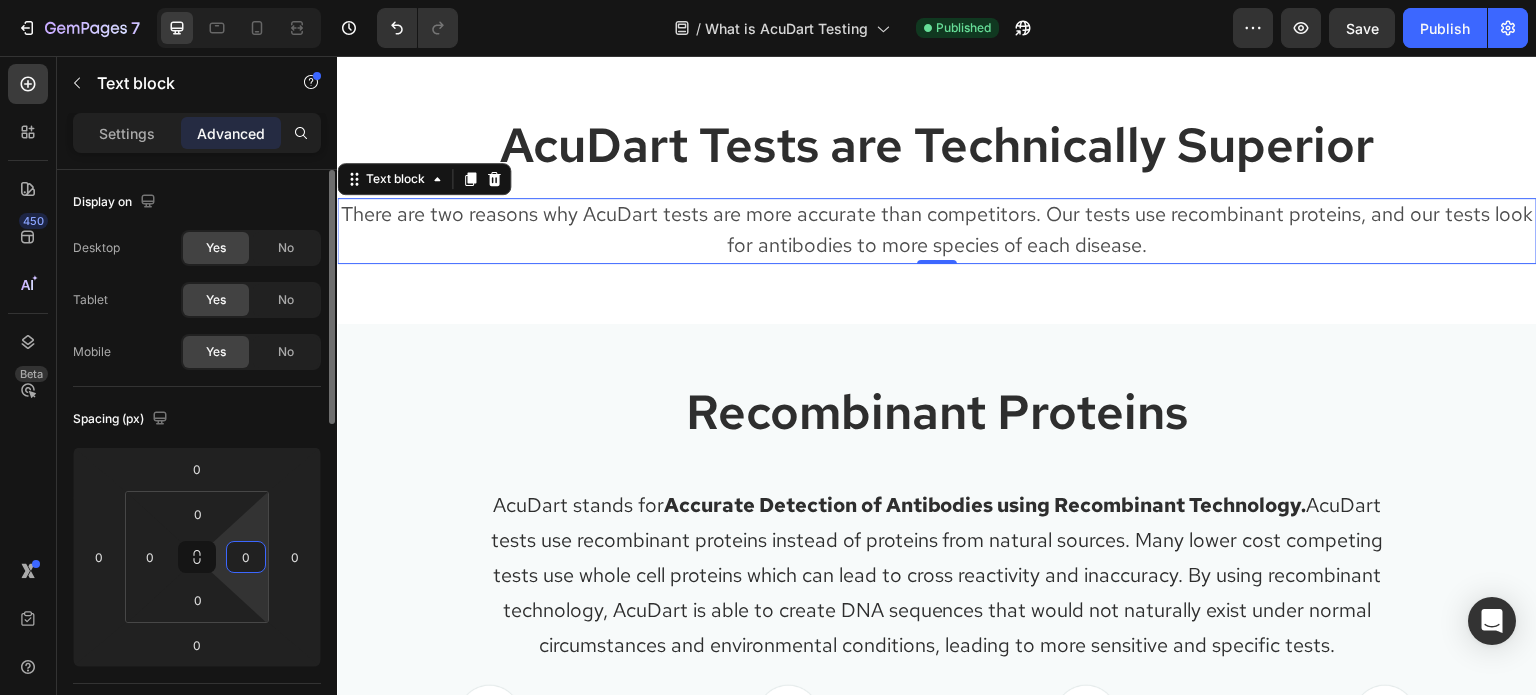 drag, startPoint x: 252, startPoint y: 553, endPoint x: 225, endPoint y: 553, distance: 27 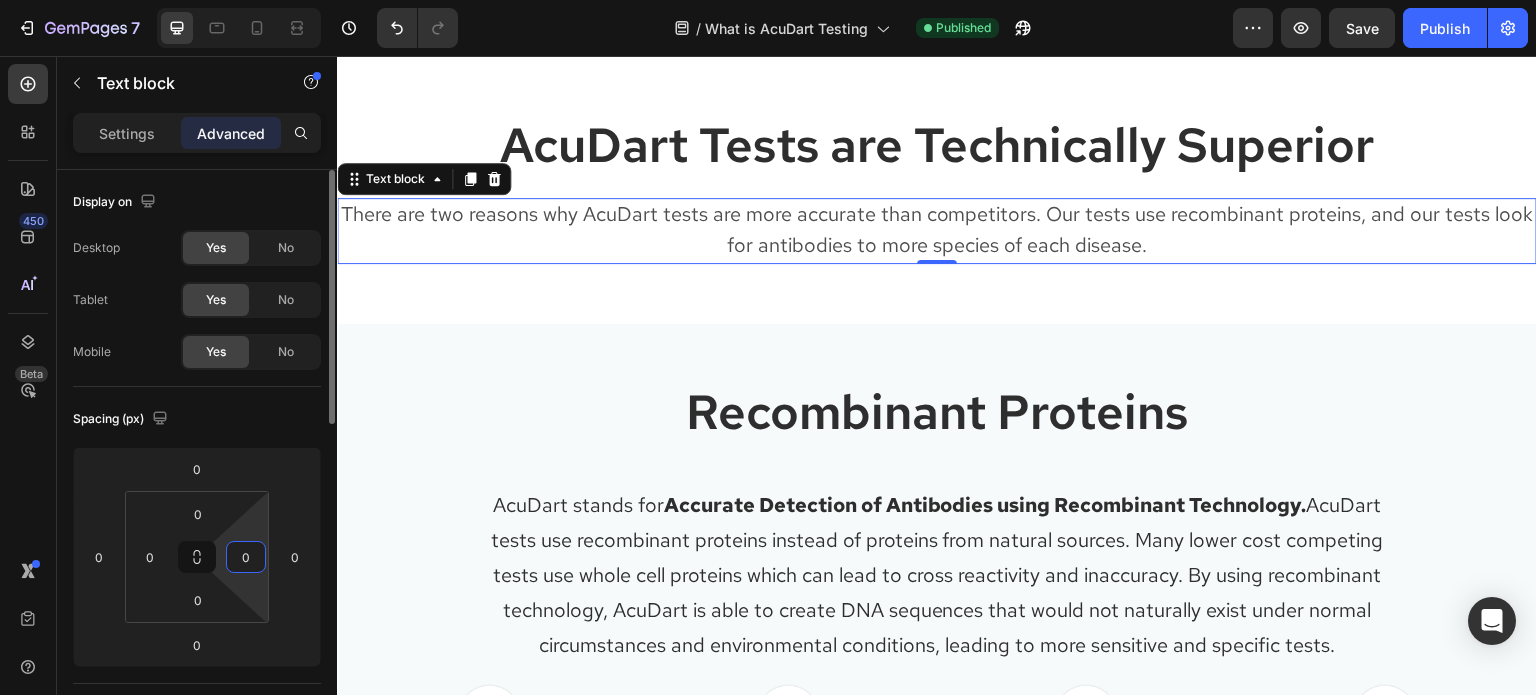 click on "0" at bounding box center [246, 557] 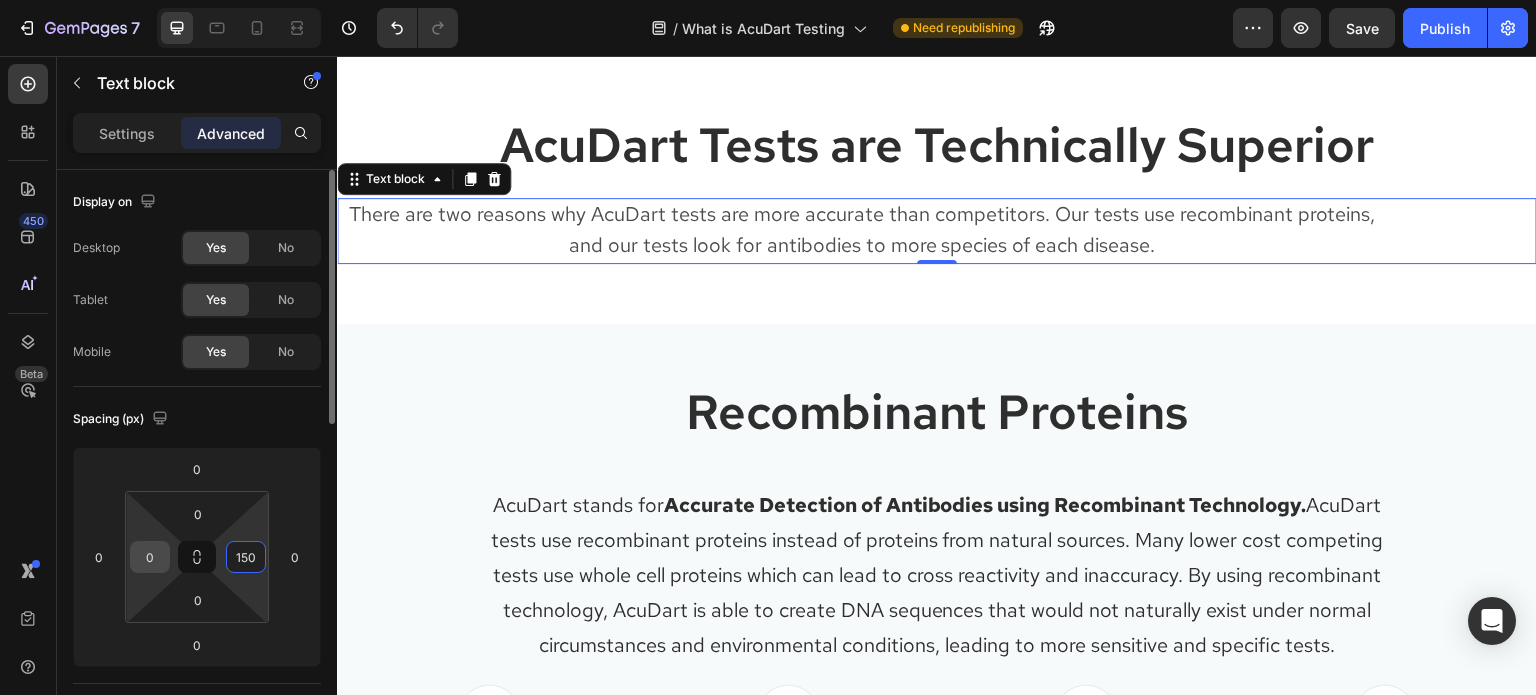 type on "150" 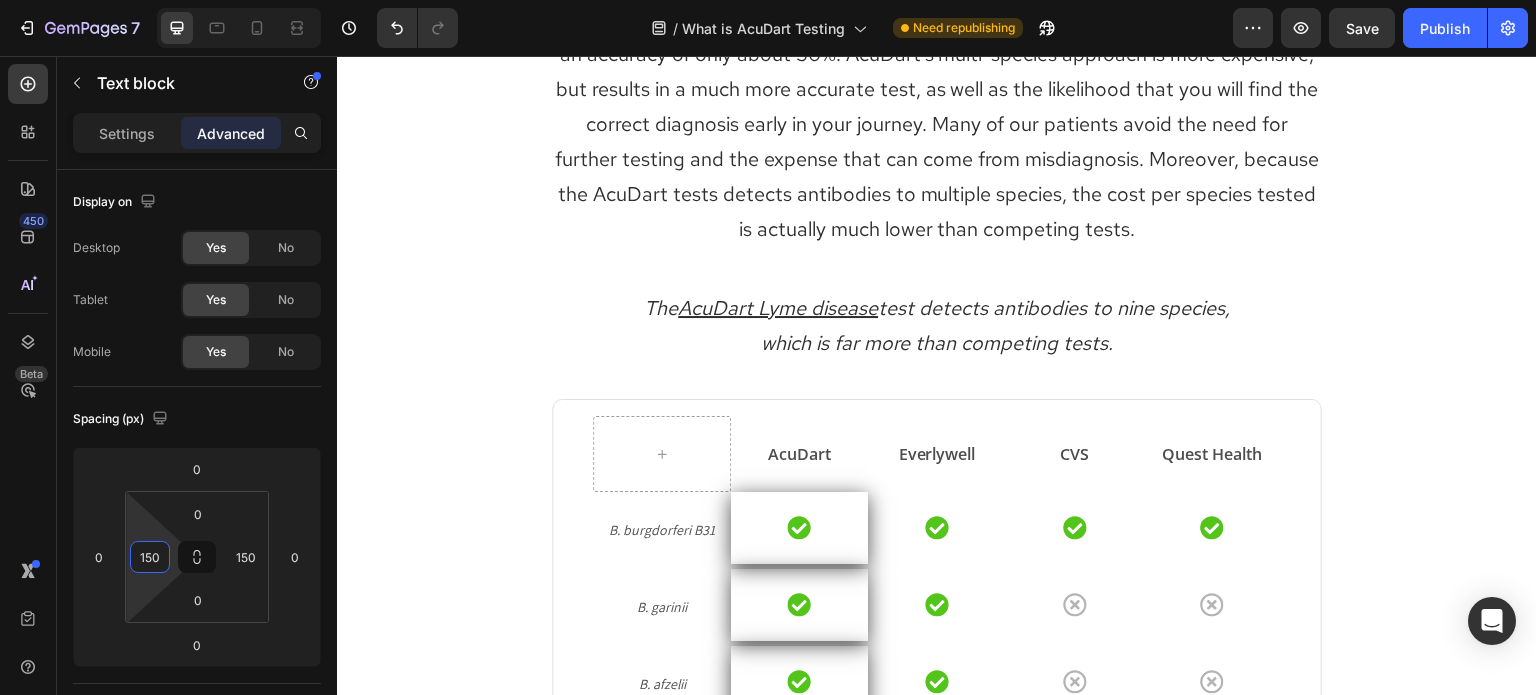 scroll, scrollTop: 1700, scrollLeft: 0, axis: vertical 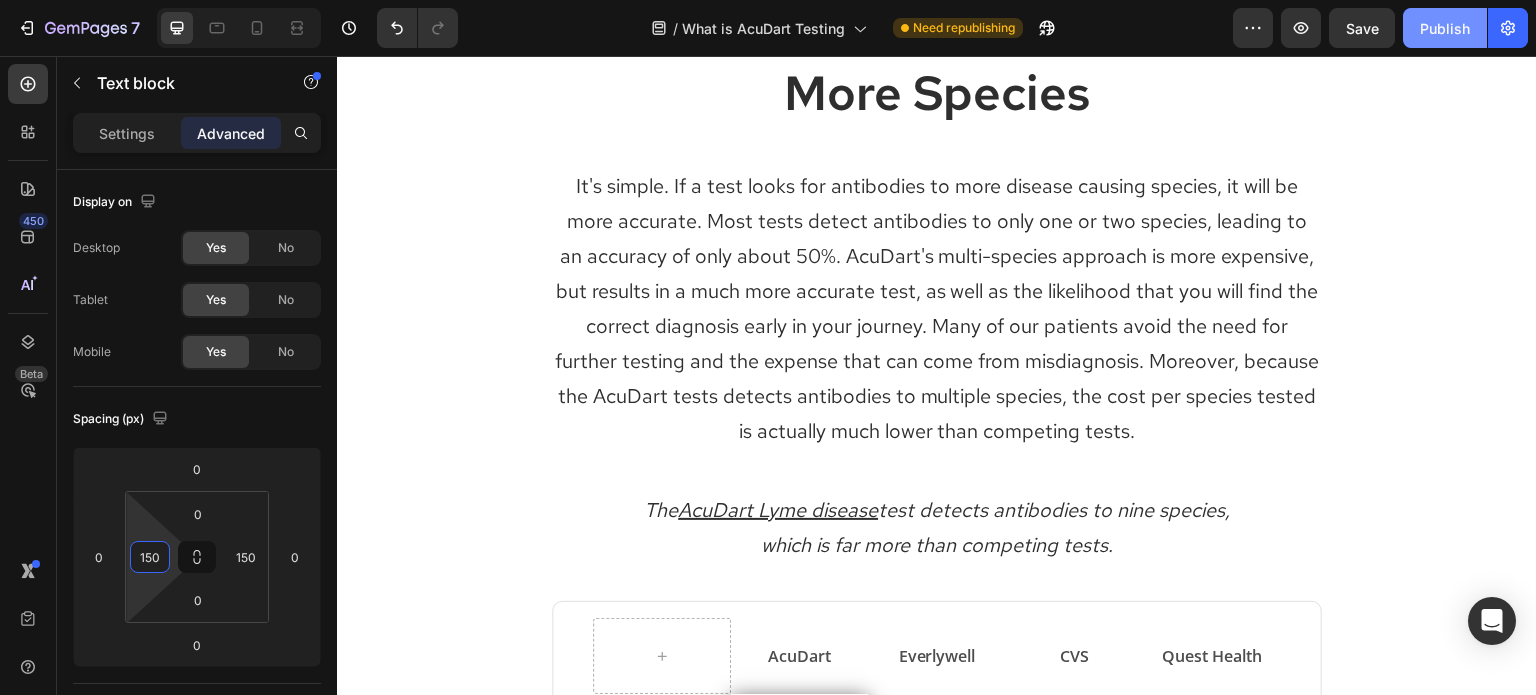 type on "150" 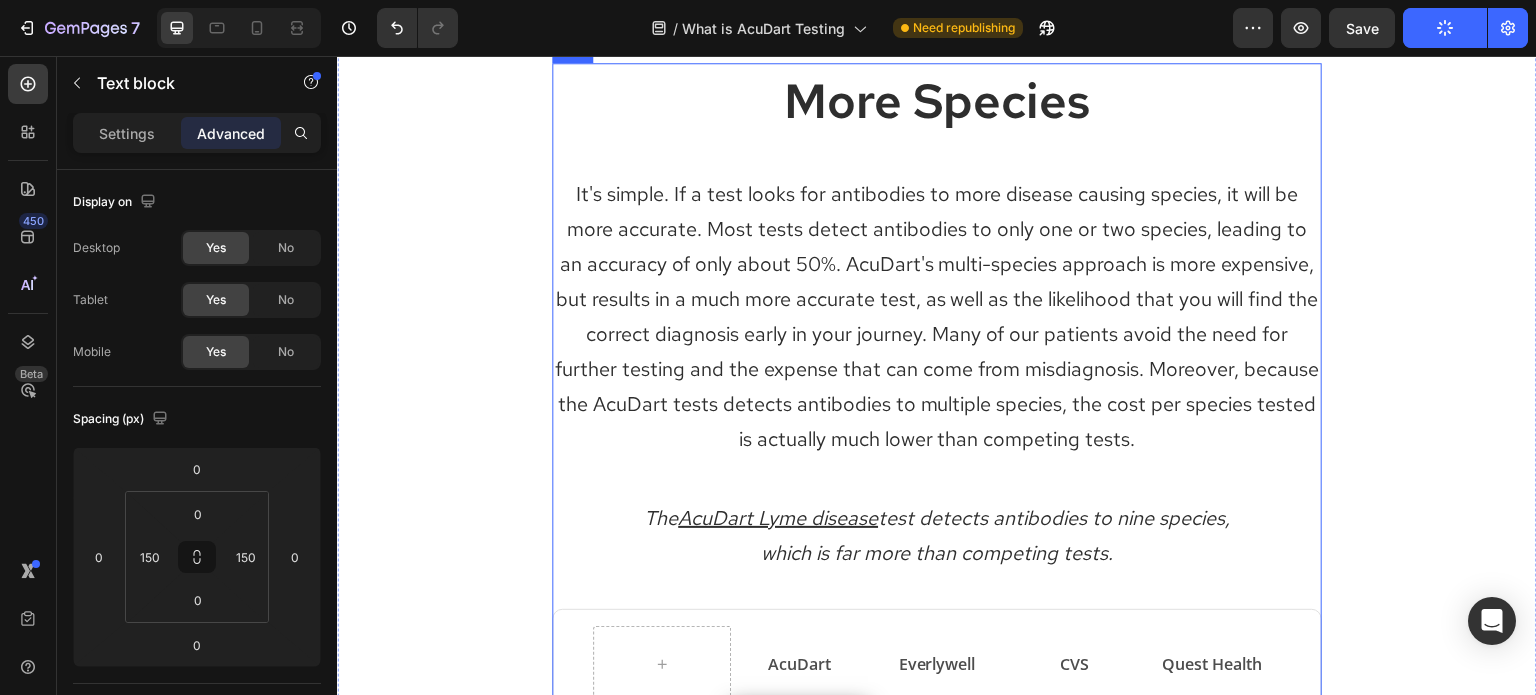 scroll, scrollTop: 1700, scrollLeft: 0, axis: vertical 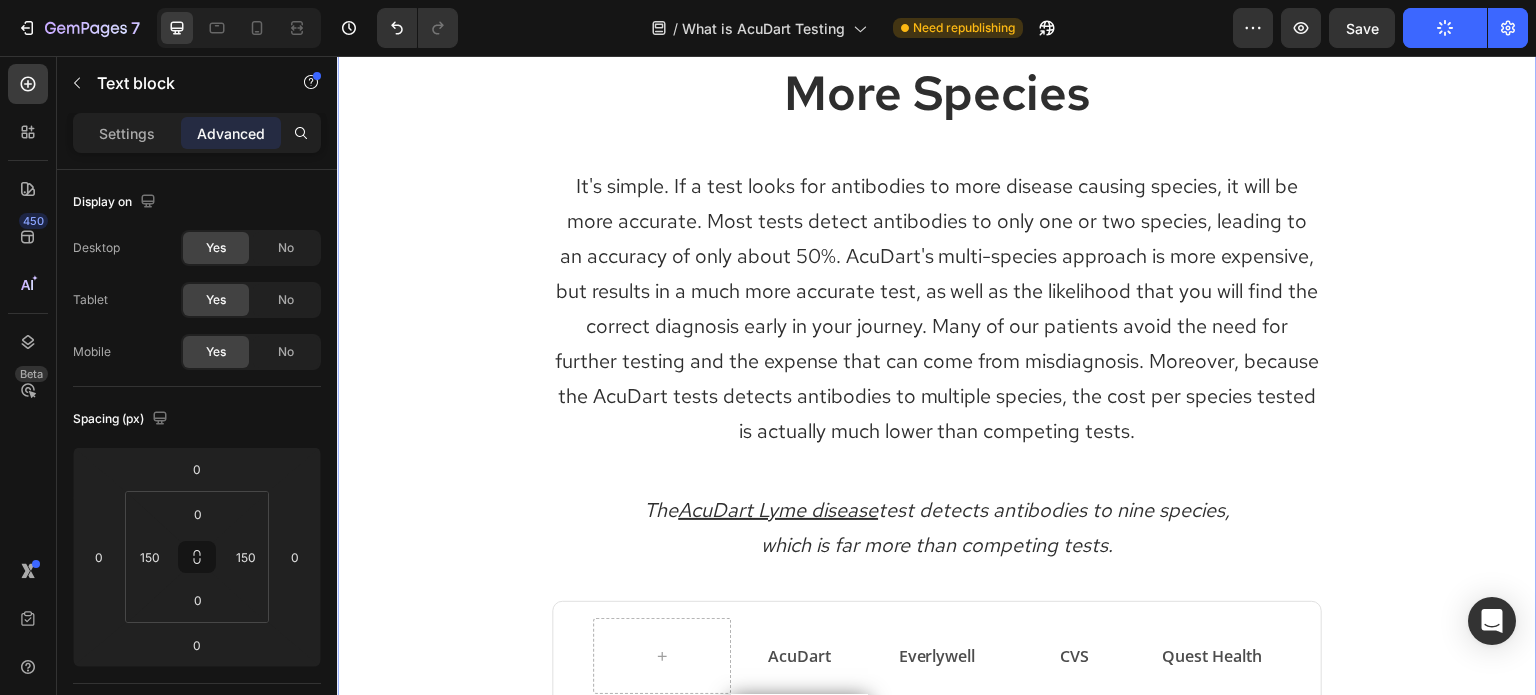 click on "More Species Heading It's simple. If a test looks for antibodies to more disease causing species, it will be more accurate. Most tests detect antibodies to only one or two species, leading to an accuracy of only about 50%. AcuDart's multi-species approach is more expensive, but results in a much more accurate test, as well as the likelihood that you will find the correct diagnosis early in your journey. Many of our patients avoid the need for further testing and the expense that can come from misdiagnosis. Moreover, because the AcuDart tests detects antibodies to multiple species, the cost per species tested is actually much lower than competing tests. Text block The AcuDart Lyme disease test detects antibodies to nine species, which is far more than competing tests. Text block
AcuDart Text block Row Everlywell Text block CVS Text block Quest Health Text block Row B. burgdorferi B31 Text block
Icon Row
Icon
Icon
Icon Row Row" at bounding box center (937, 792) 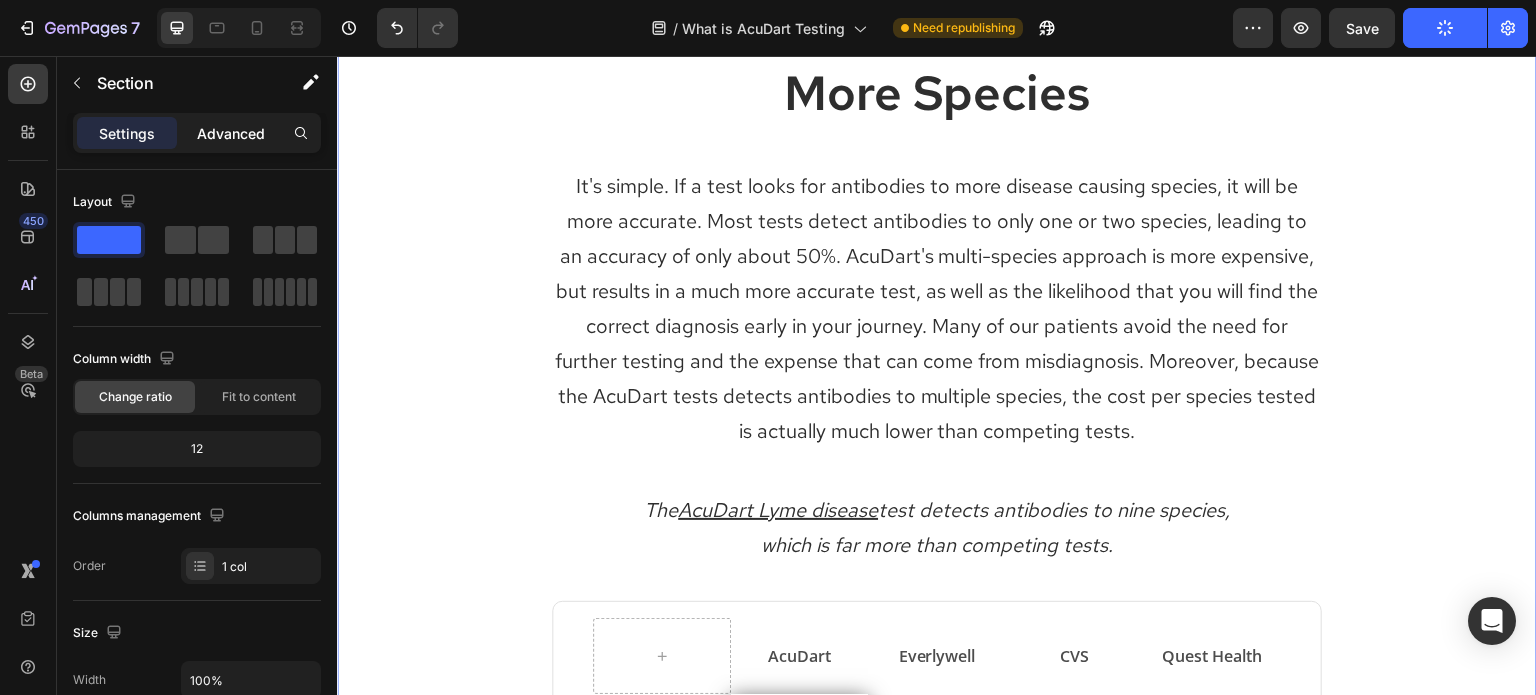 click on "Advanced" at bounding box center [231, 133] 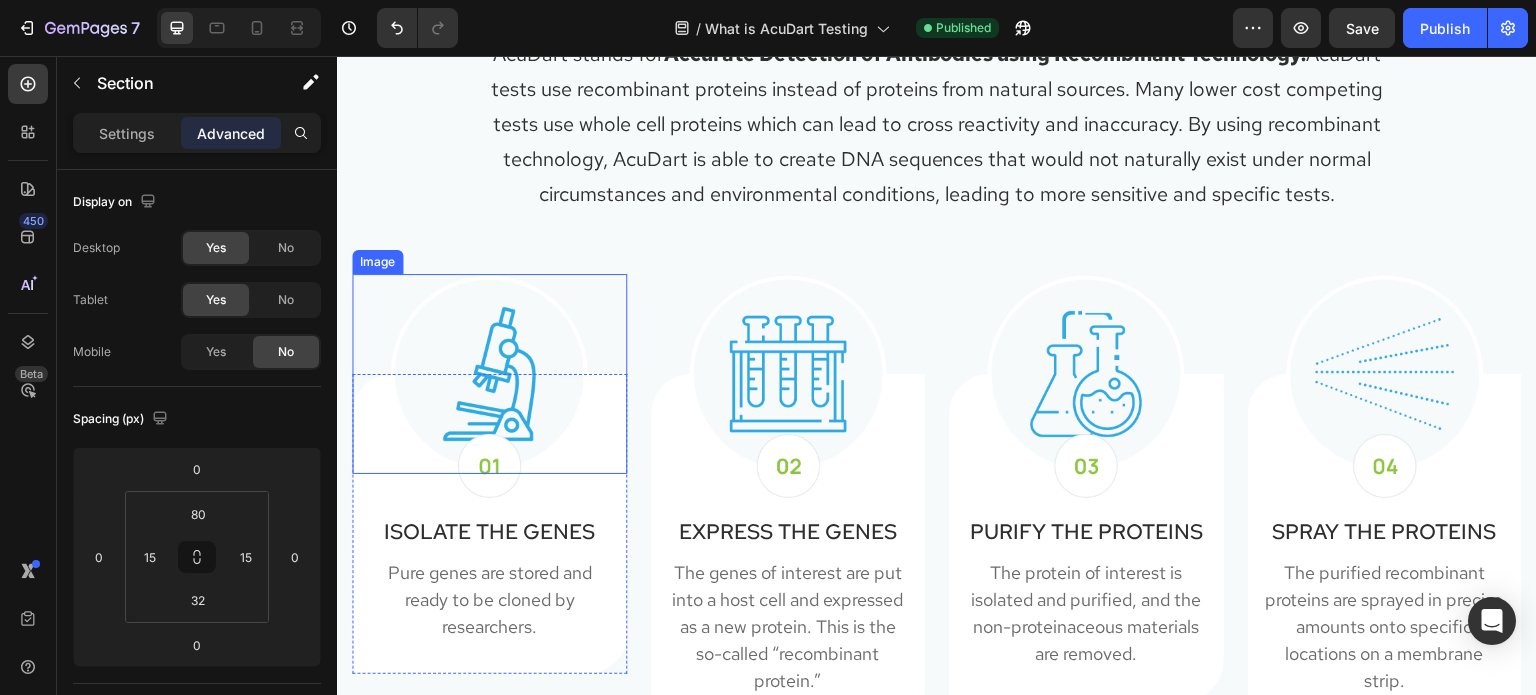 scroll, scrollTop: 900, scrollLeft: 0, axis: vertical 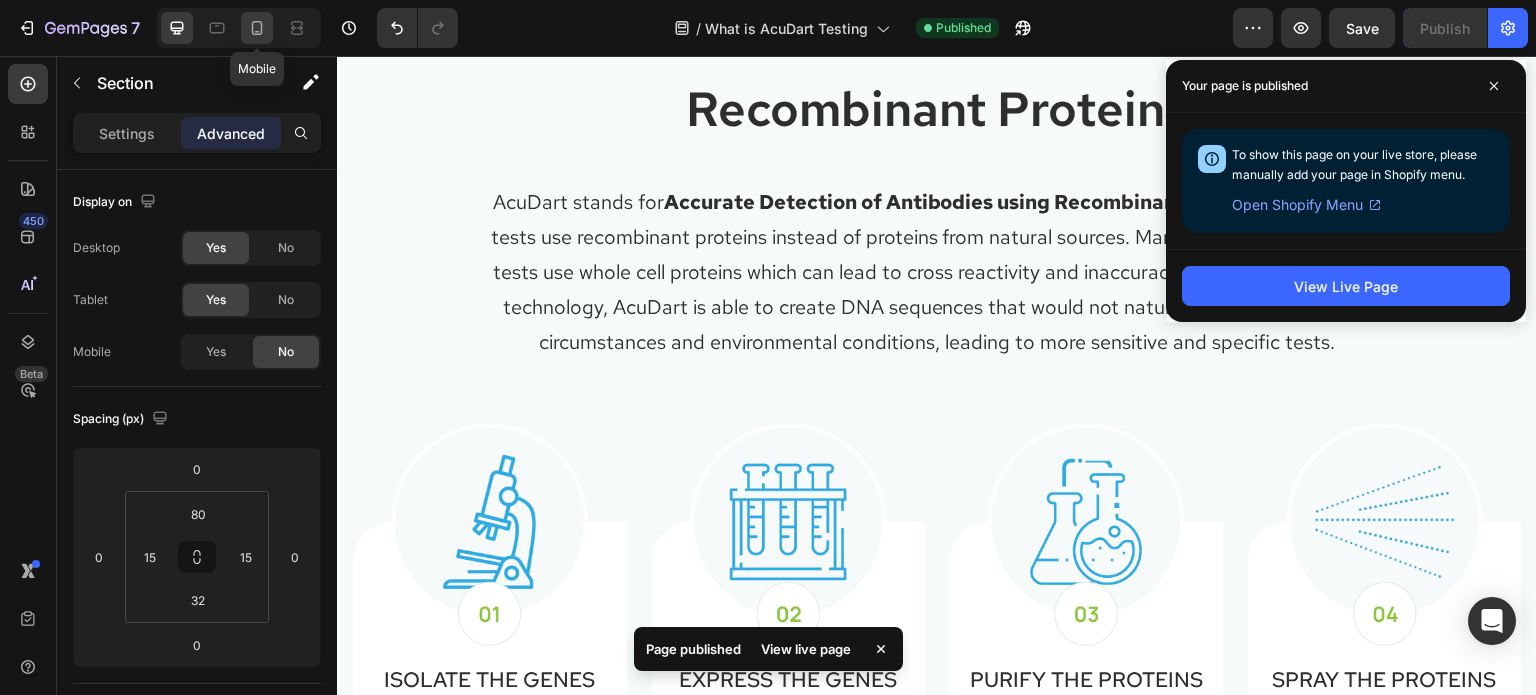 click 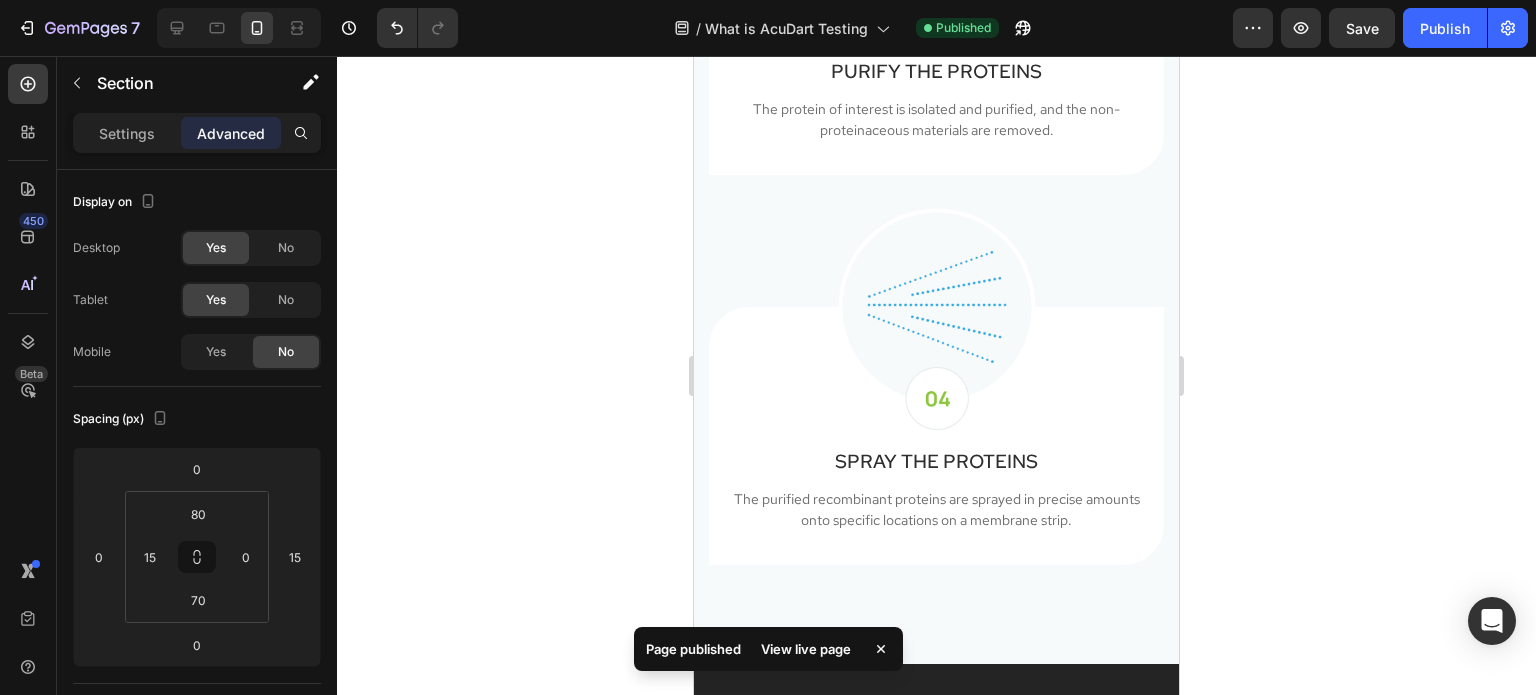 scroll, scrollTop: 1961, scrollLeft: 0, axis: vertical 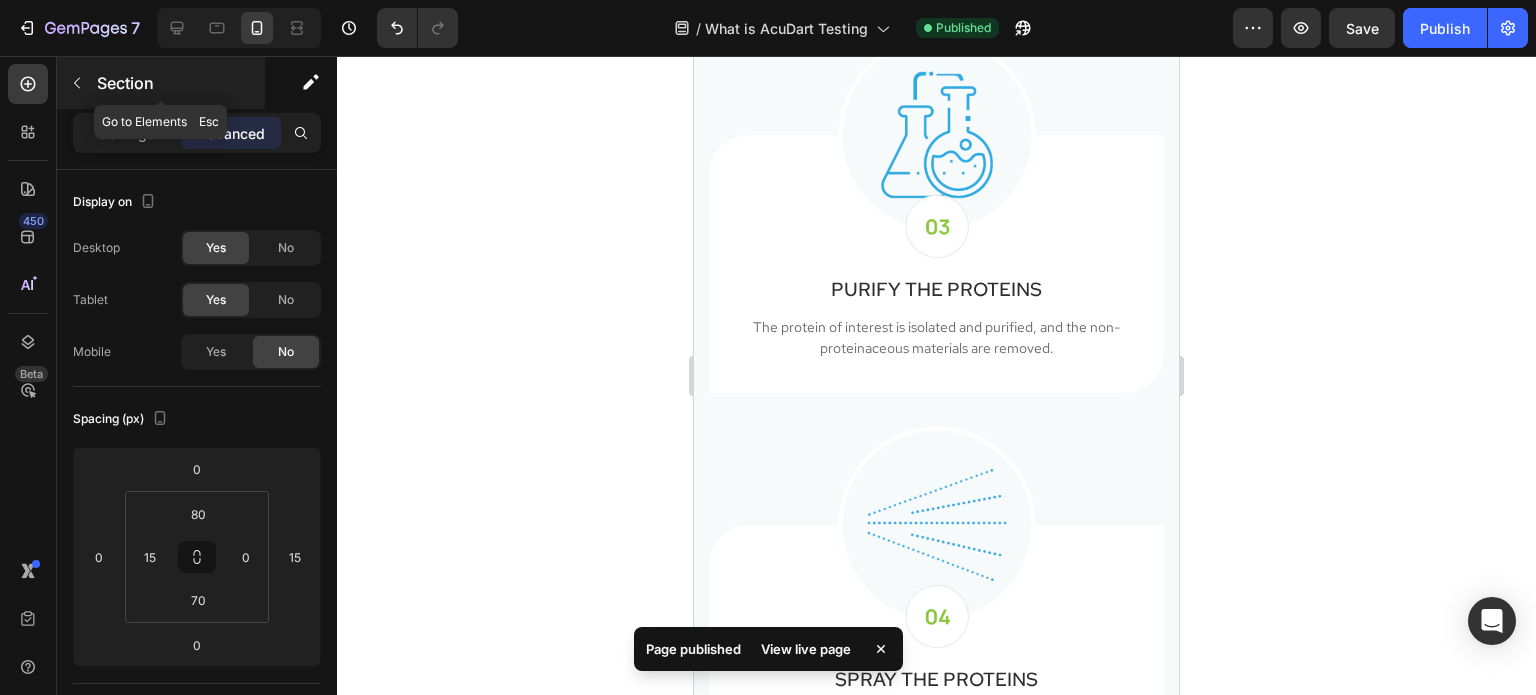 click at bounding box center (77, 83) 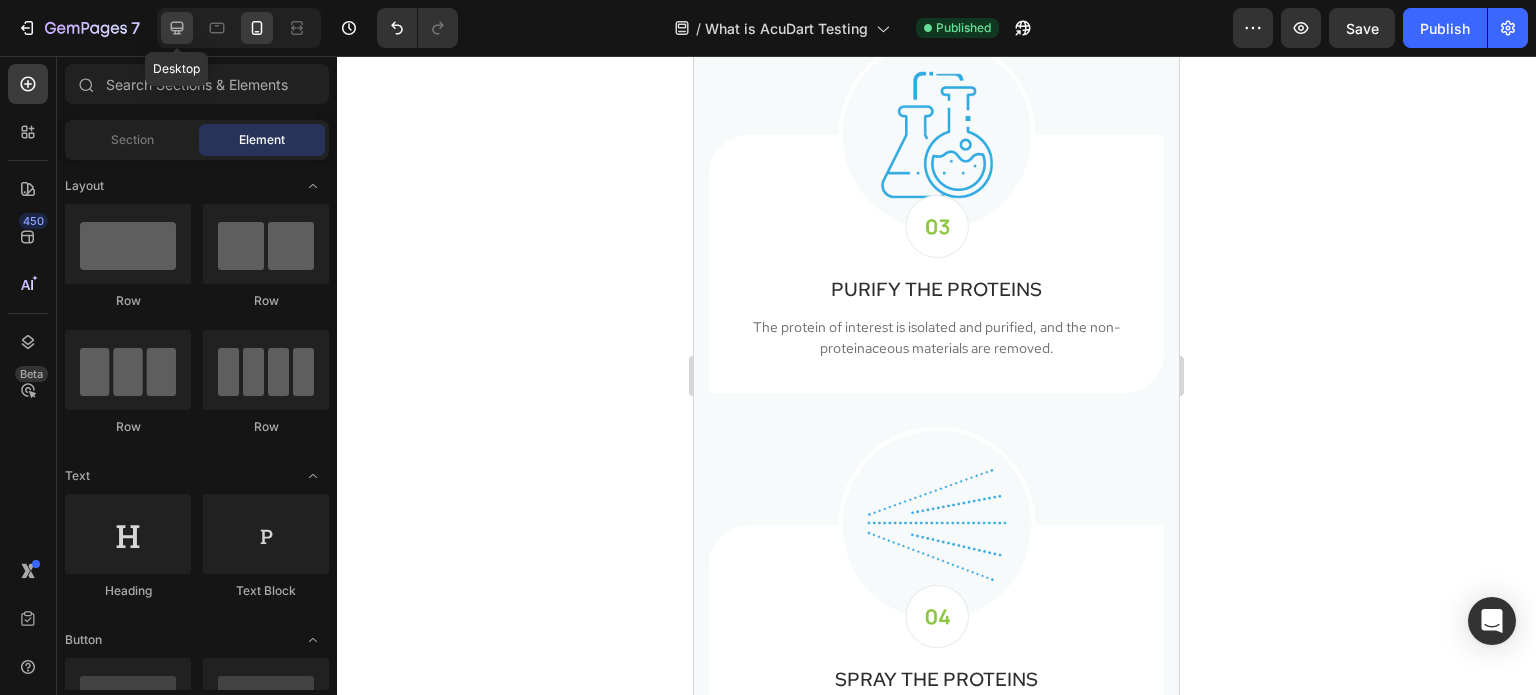 click 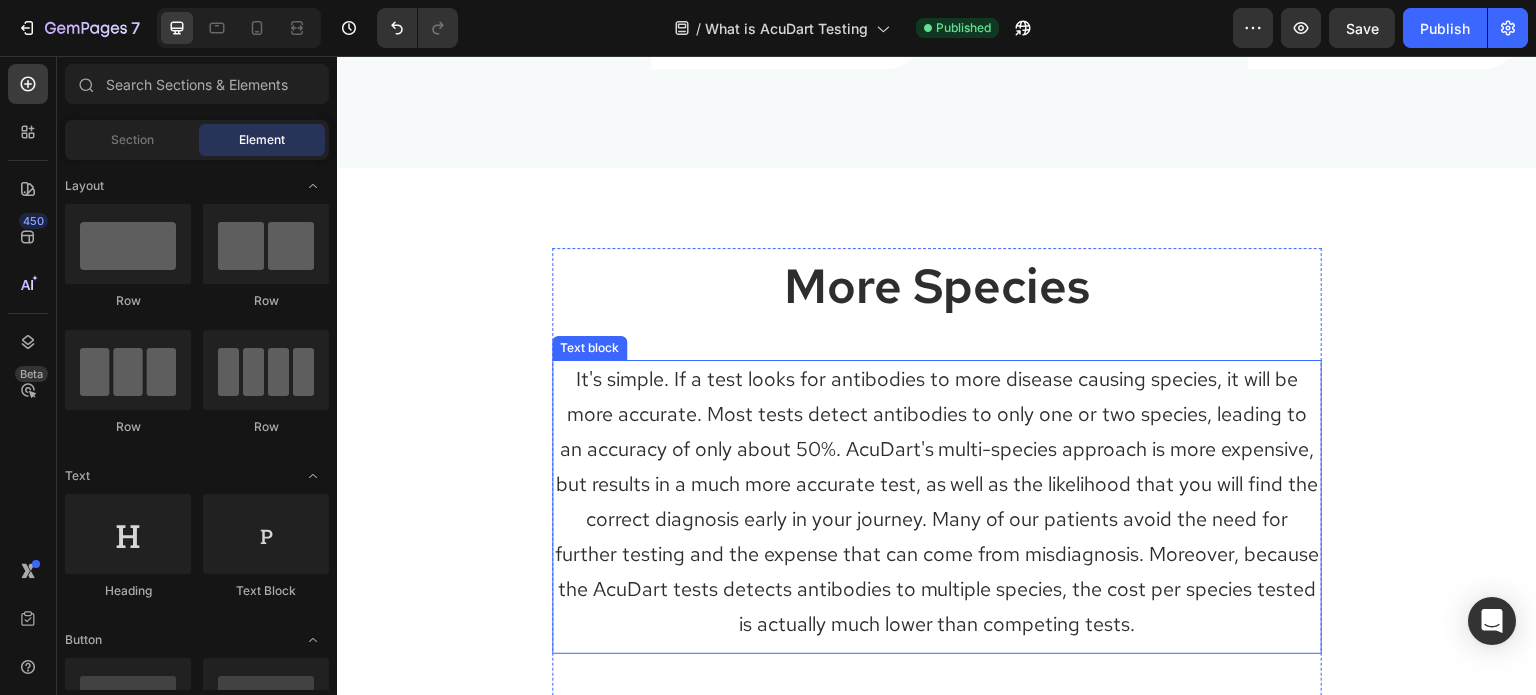 scroll, scrollTop: 1407, scrollLeft: 0, axis: vertical 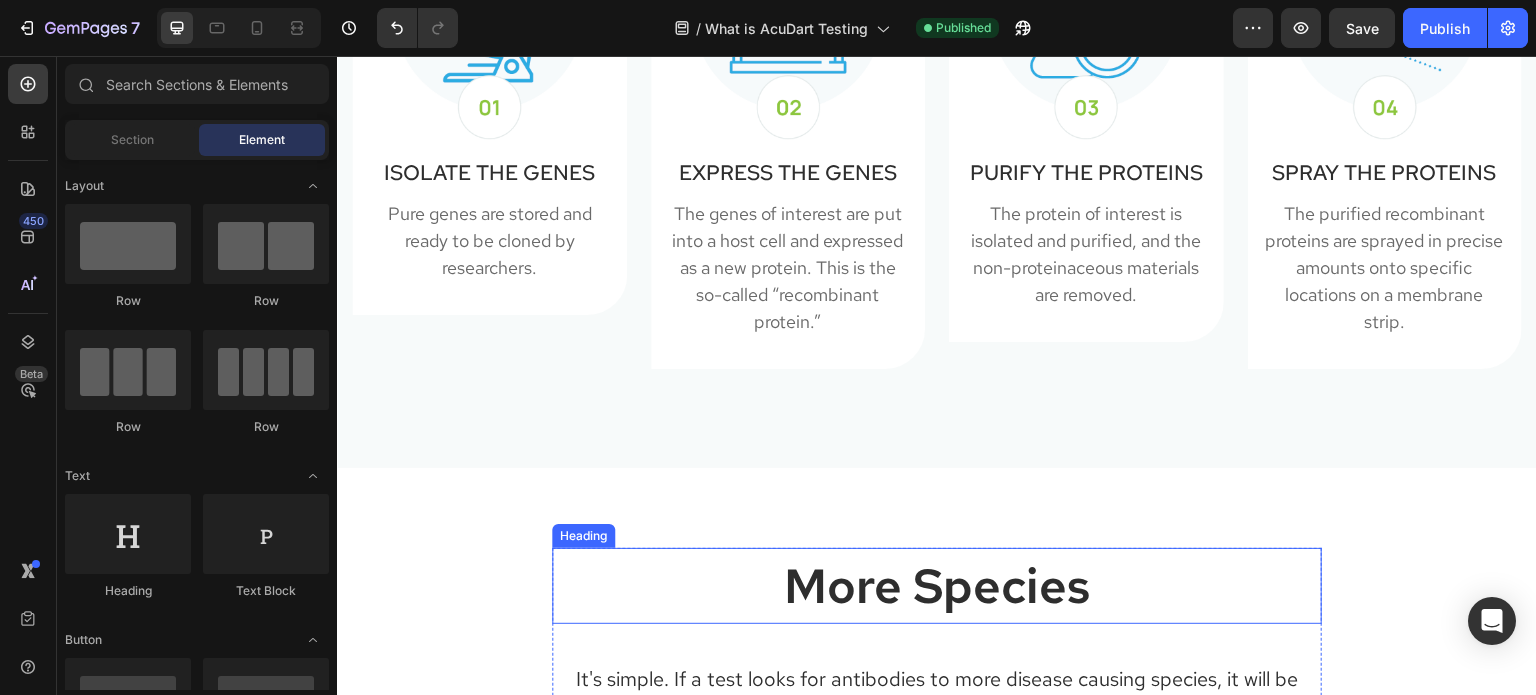 click on "More Species" at bounding box center (937, 586) 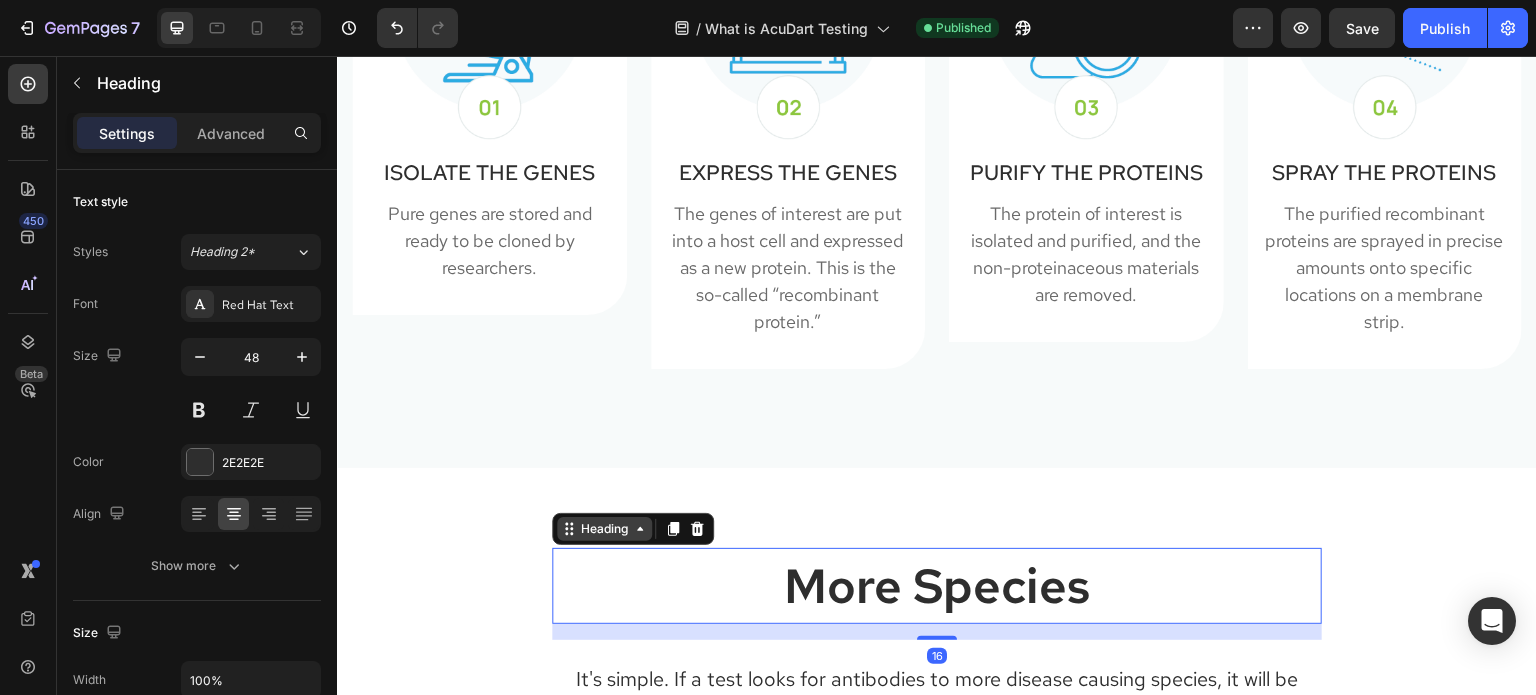 click on "Heading" at bounding box center [604, 529] 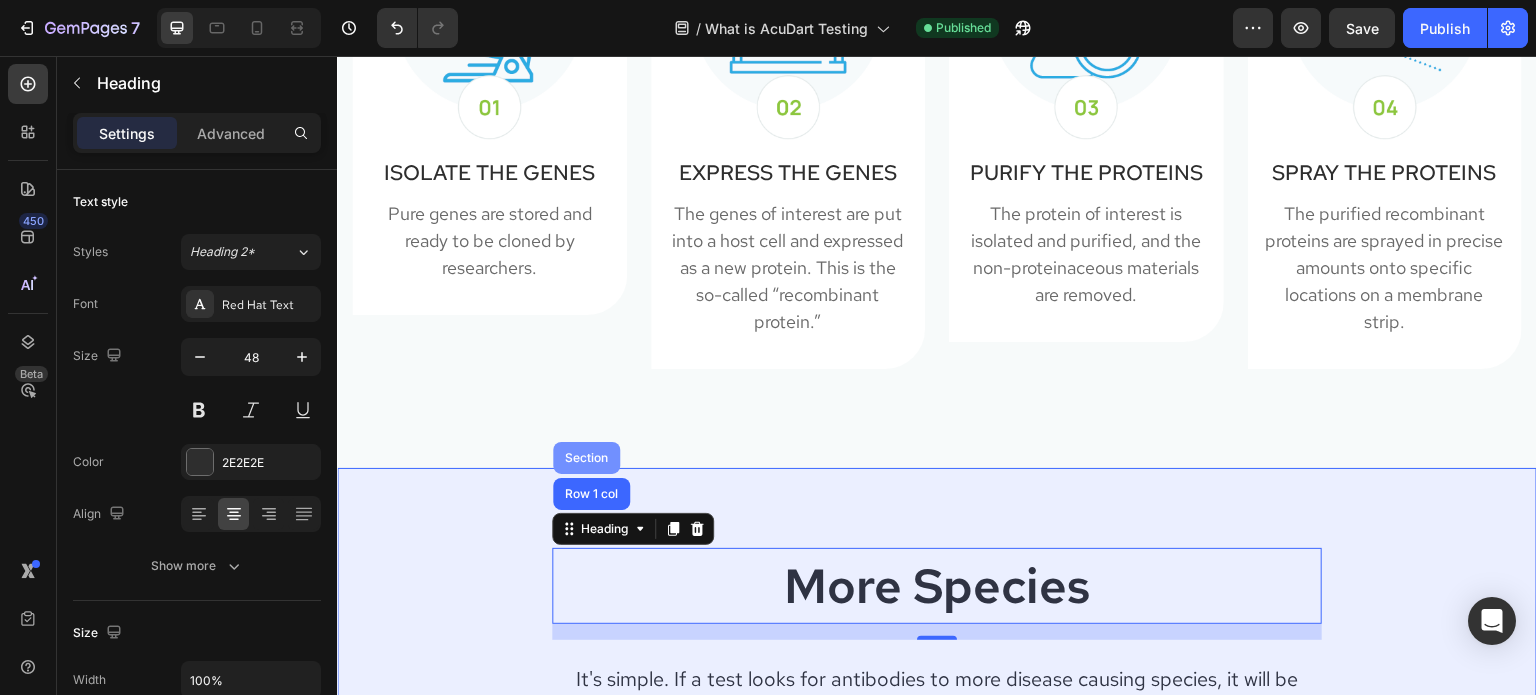 click on "Section" at bounding box center [586, 458] 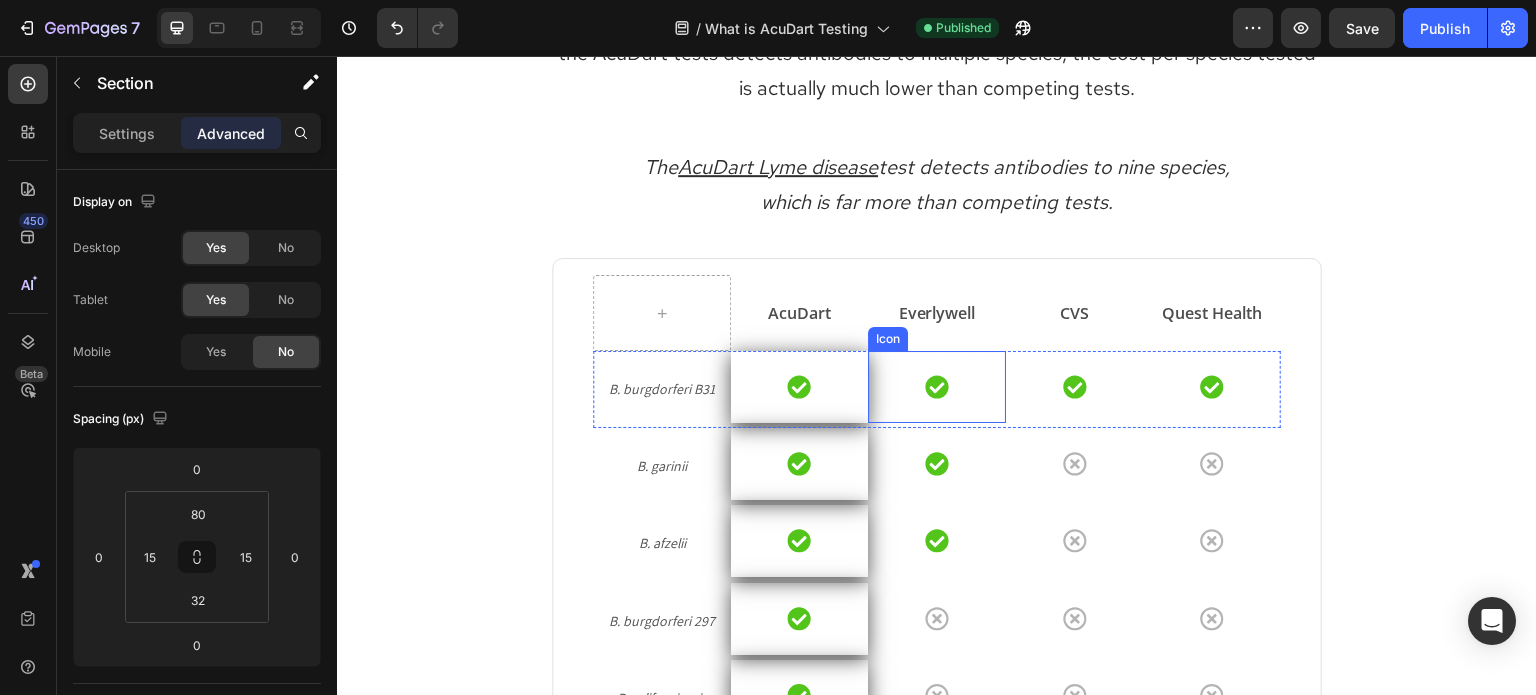 scroll, scrollTop: 2007, scrollLeft: 0, axis: vertical 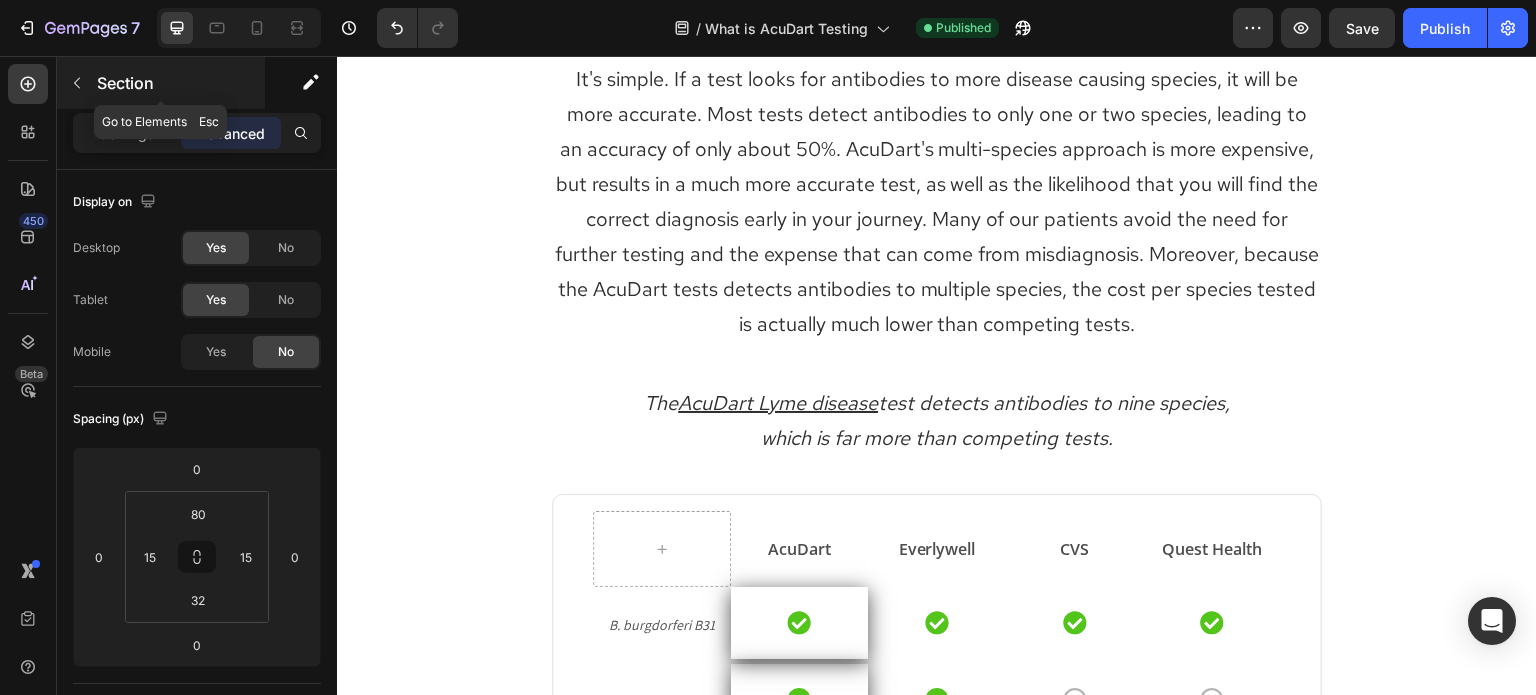 click at bounding box center (77, 83) 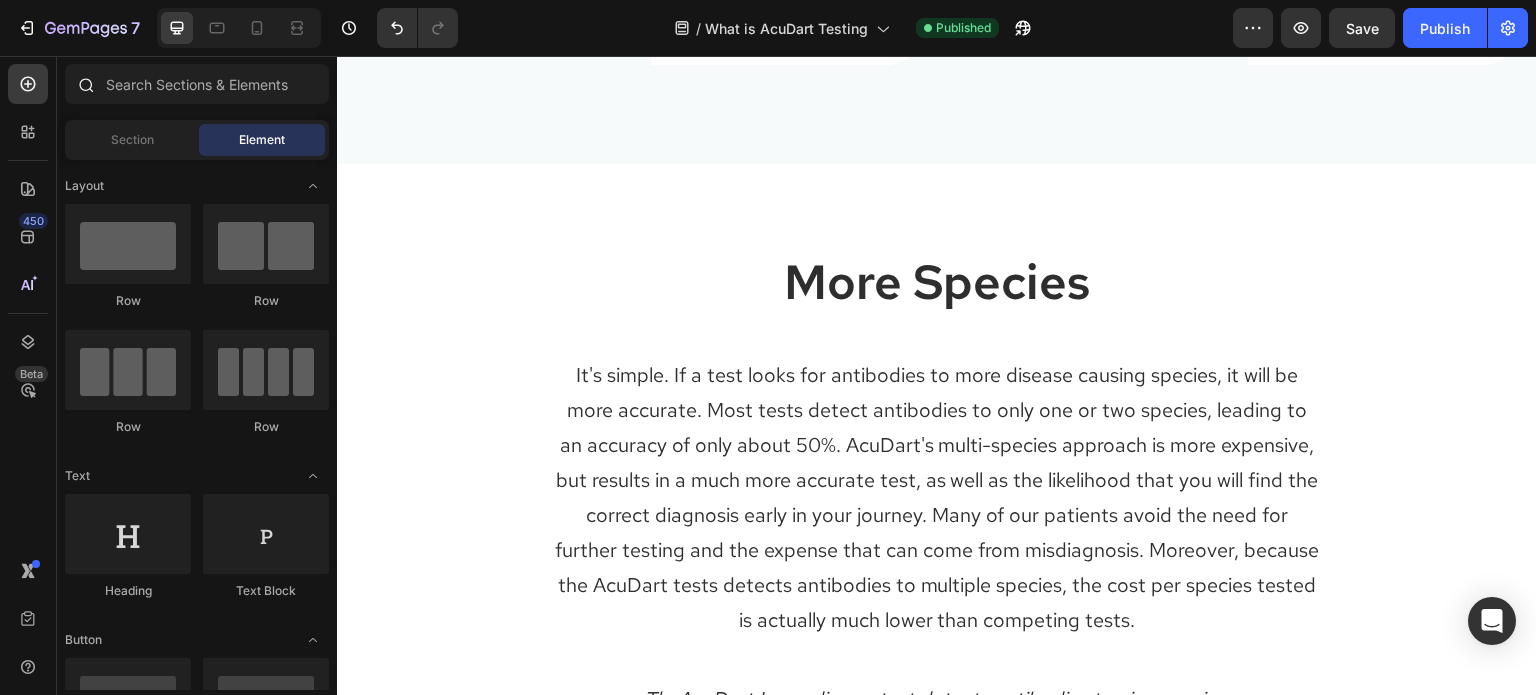 scroll, scrollTop: 1707, scrollLeft: 0, axis: vertical 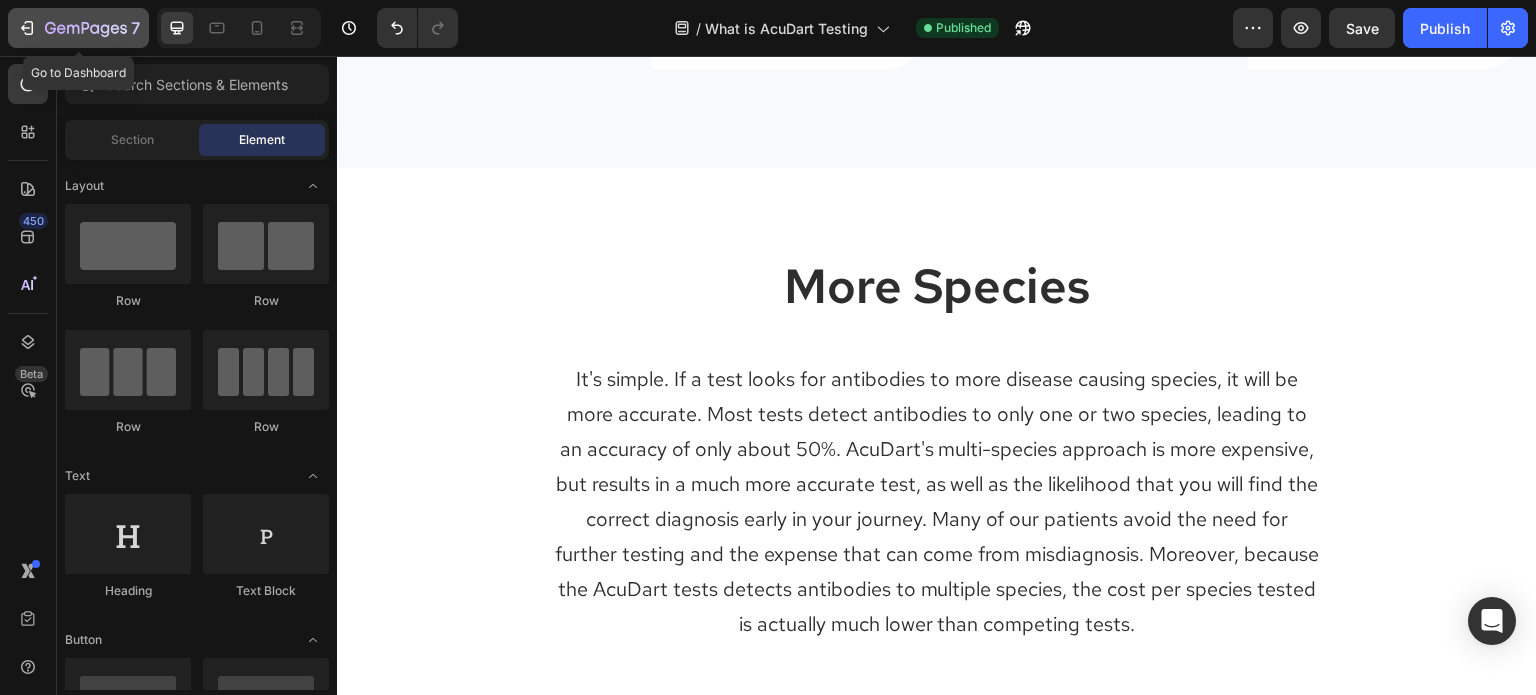 click 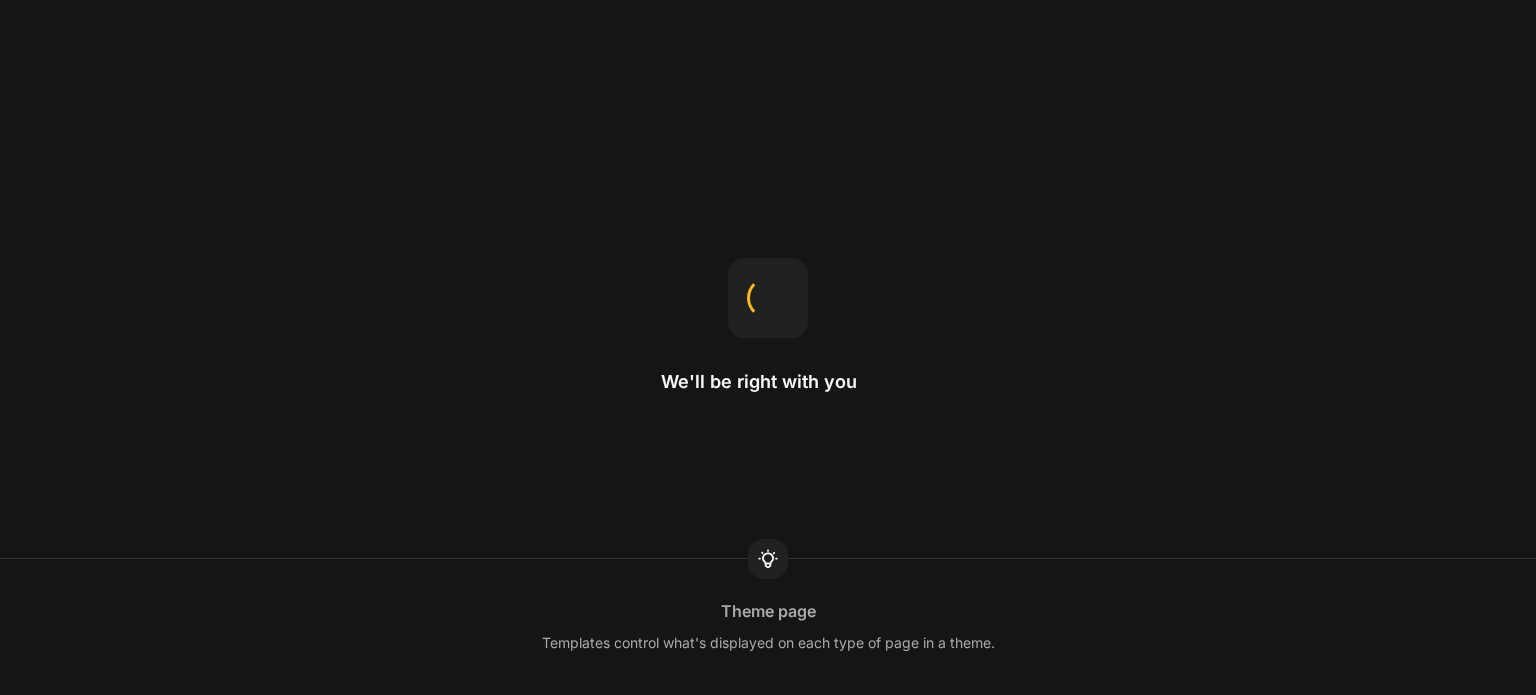 scroll, scrollTop: 0, scrollLeft: 0, axis: both 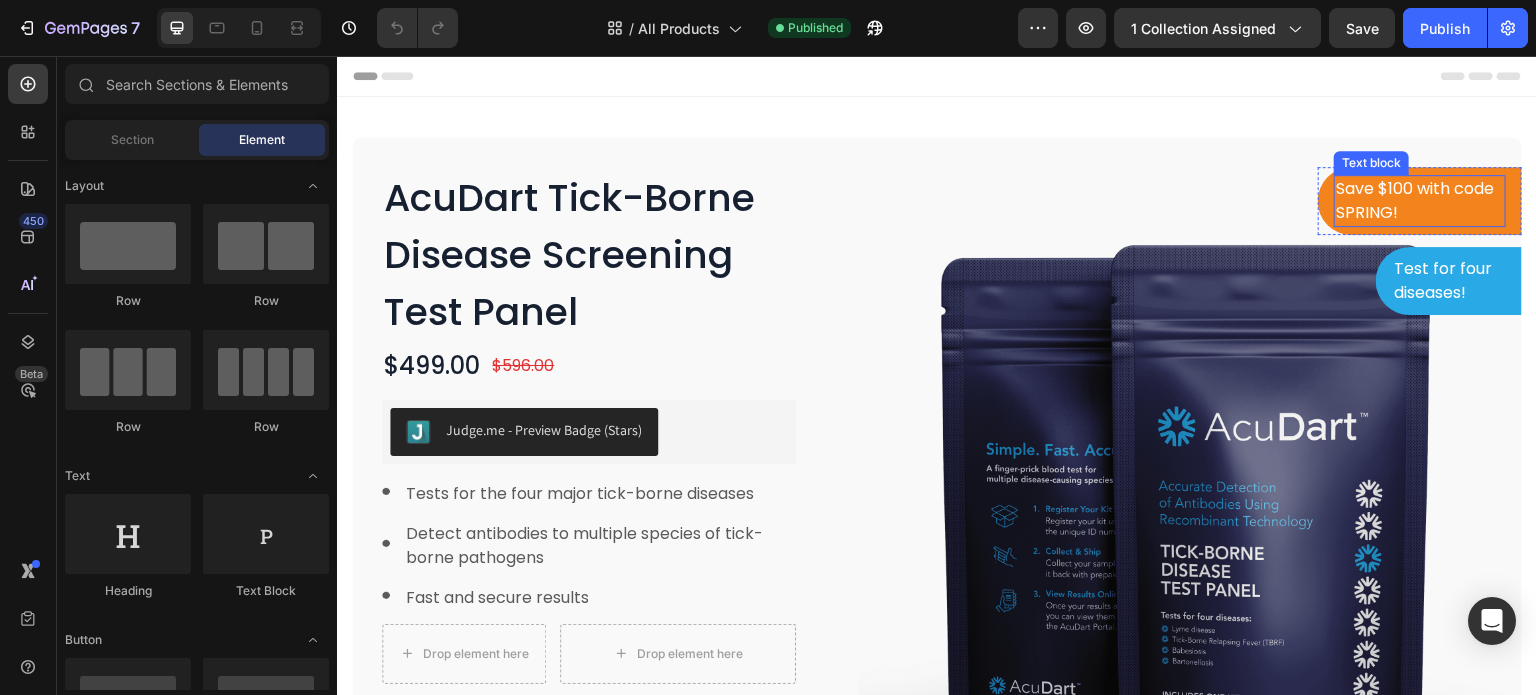 click on "Save $100 with code SPRING!" at bounding box center (1420, 201) 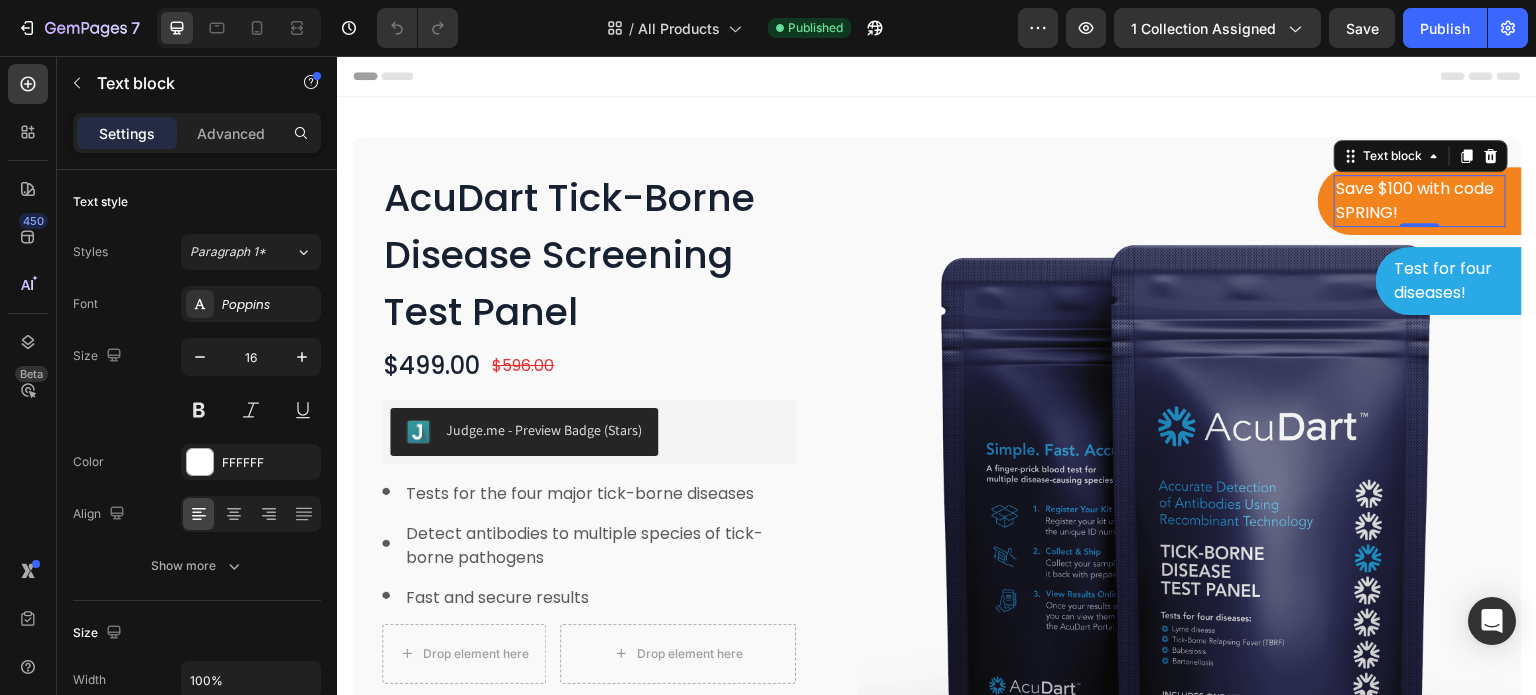 click on "Save $100 with code SPRING!" at bounding box center [1420, 201] 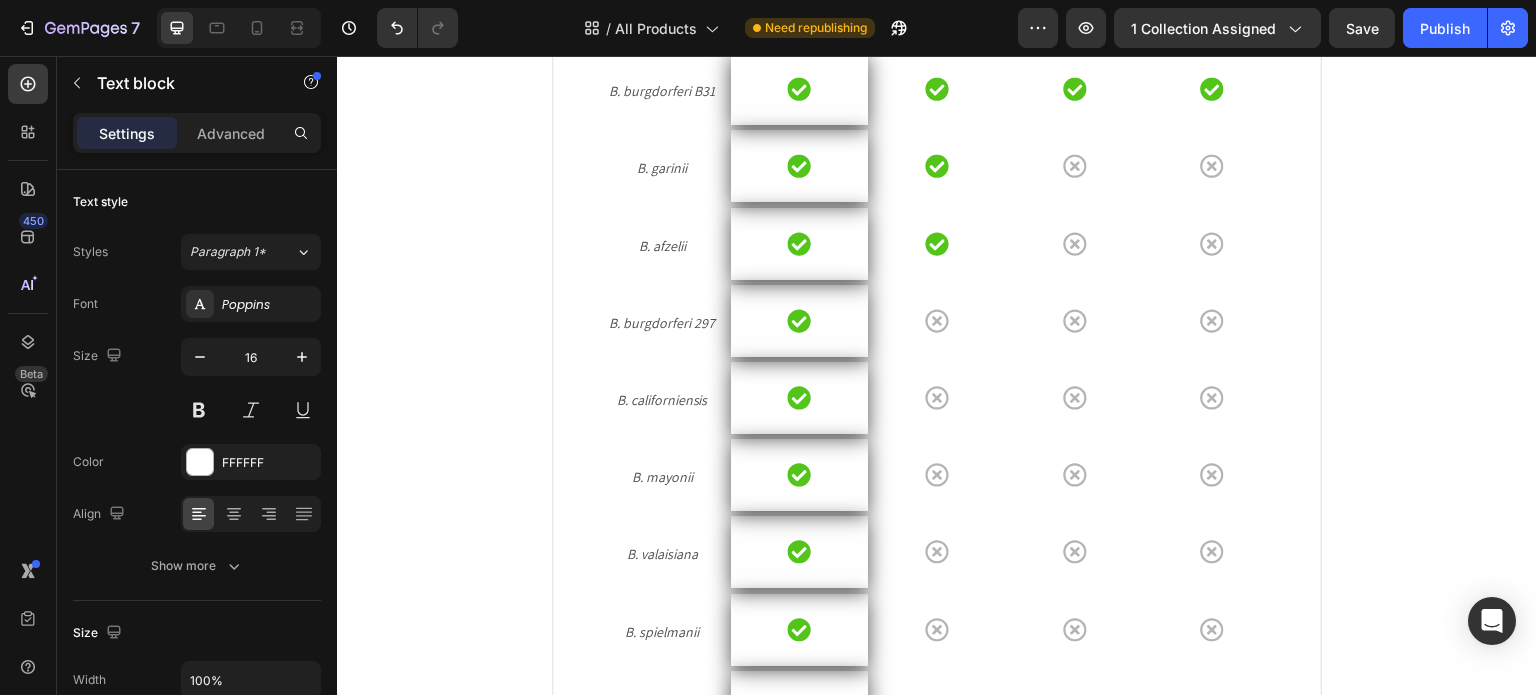 scroll, scrollTop: 1800, scrollLeft: 0, axis: vertical 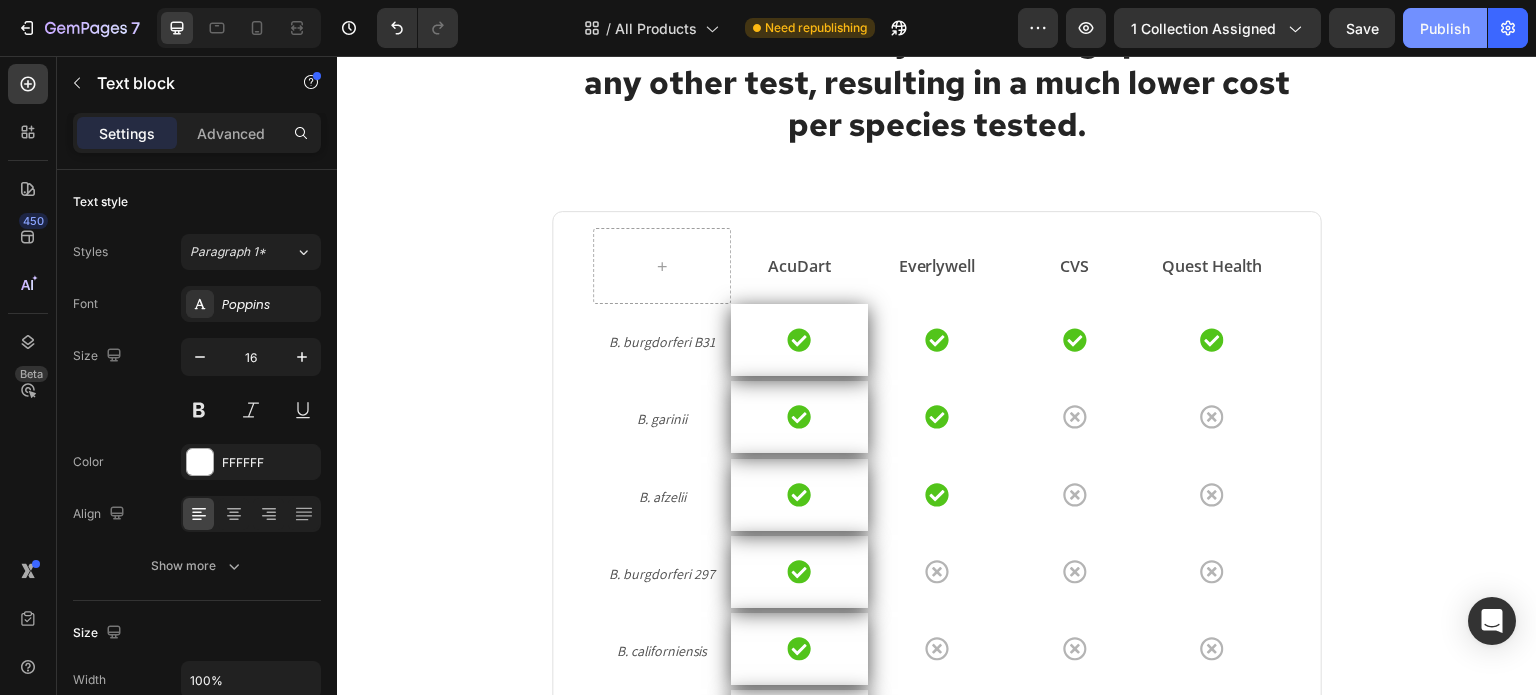 click on "Publish" at bounding box center (1445, 28) 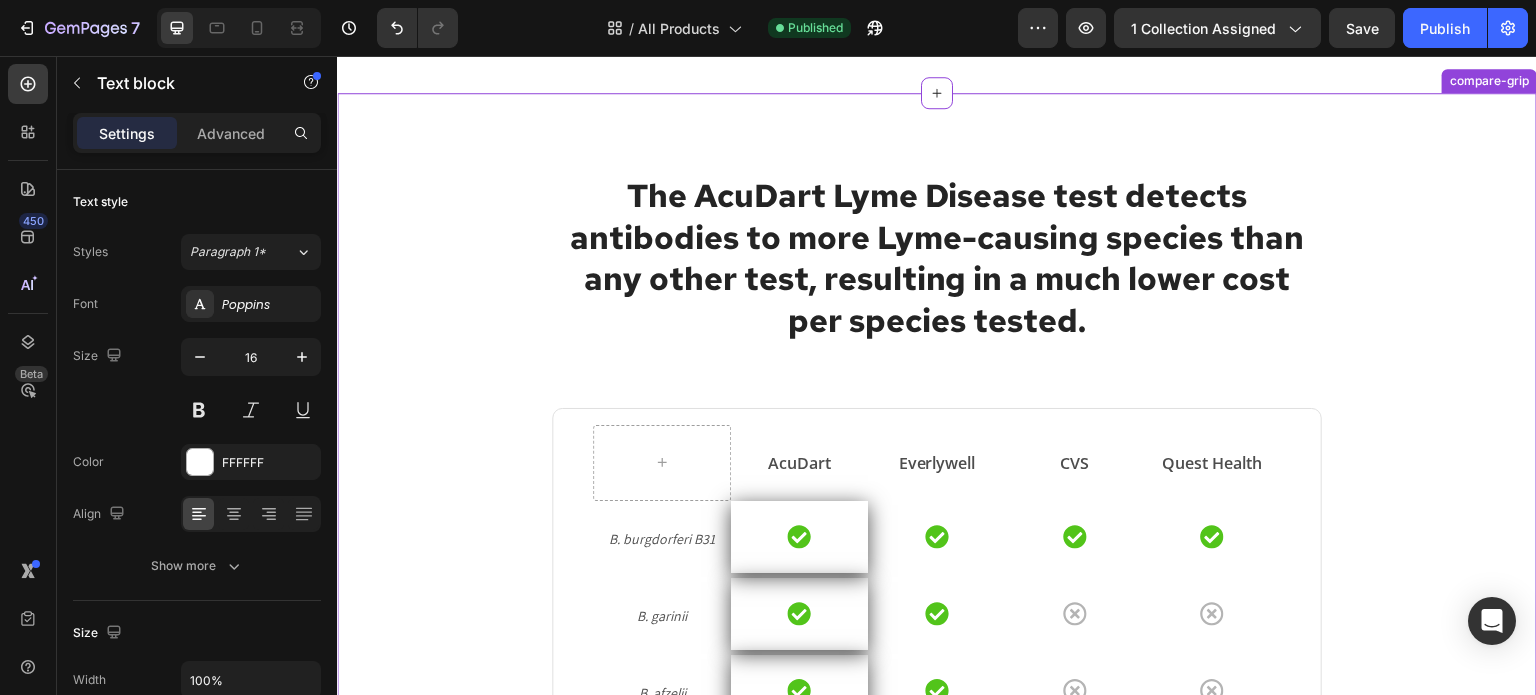 scroll, scrollTop: 1400, scrollLeft: 0, axis: vertical 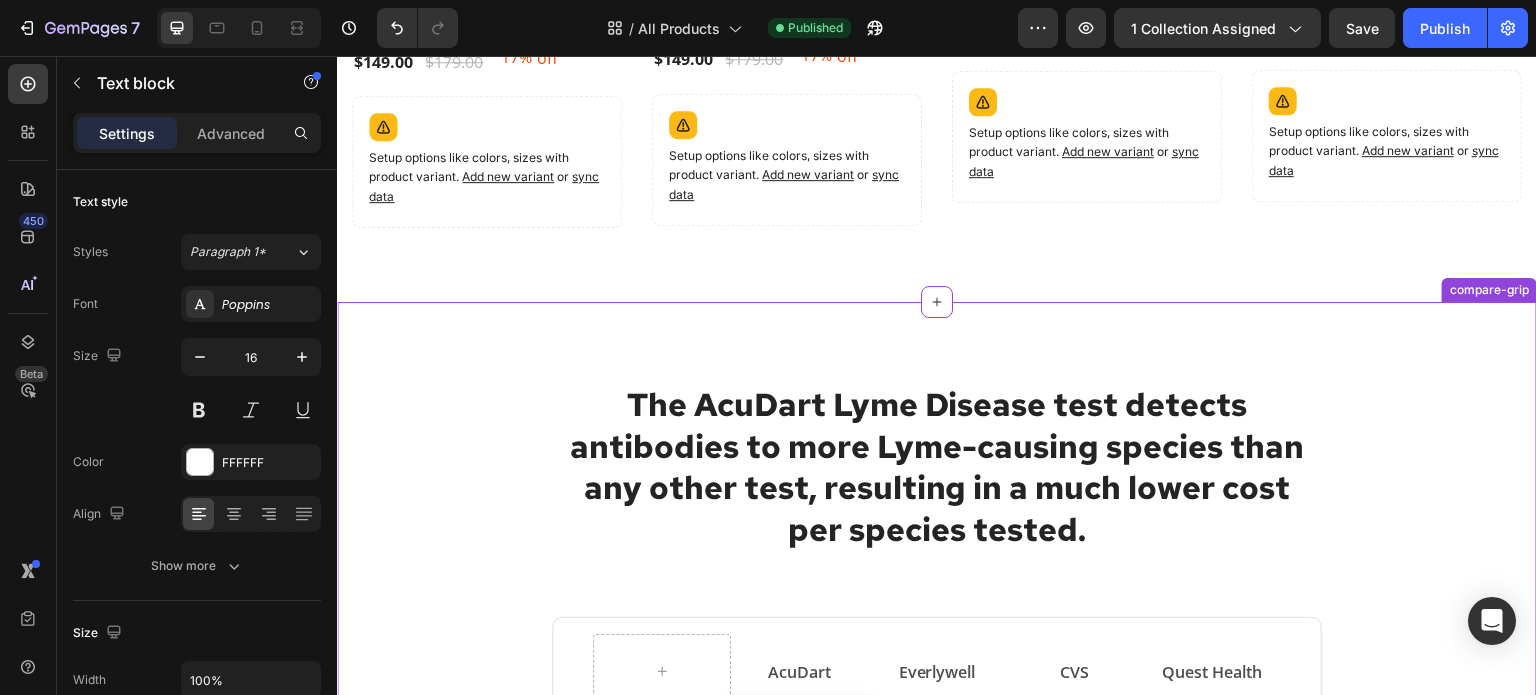 click on "compare-grip" at bounding box center [1489, 290] 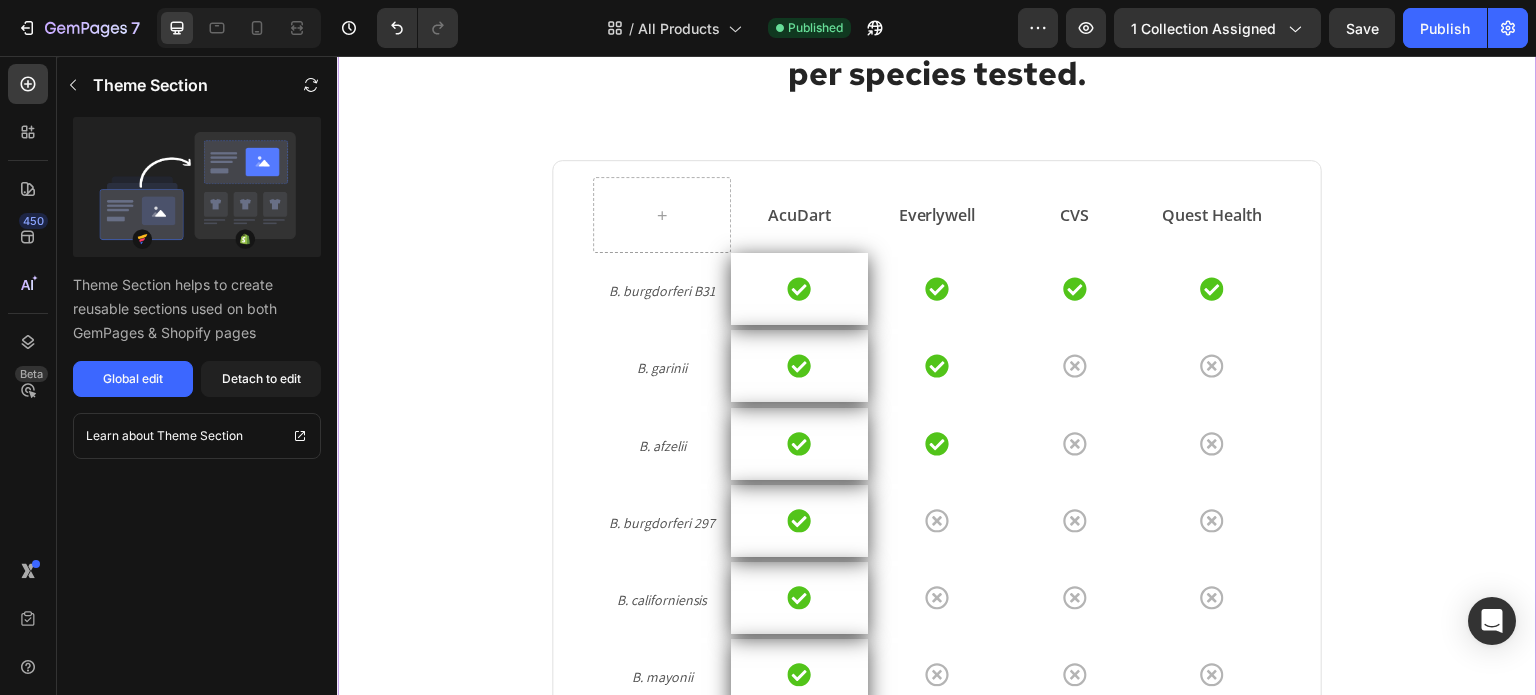 scroll, scrollTop: 1900, scrollLeft: 0, axis: vertical 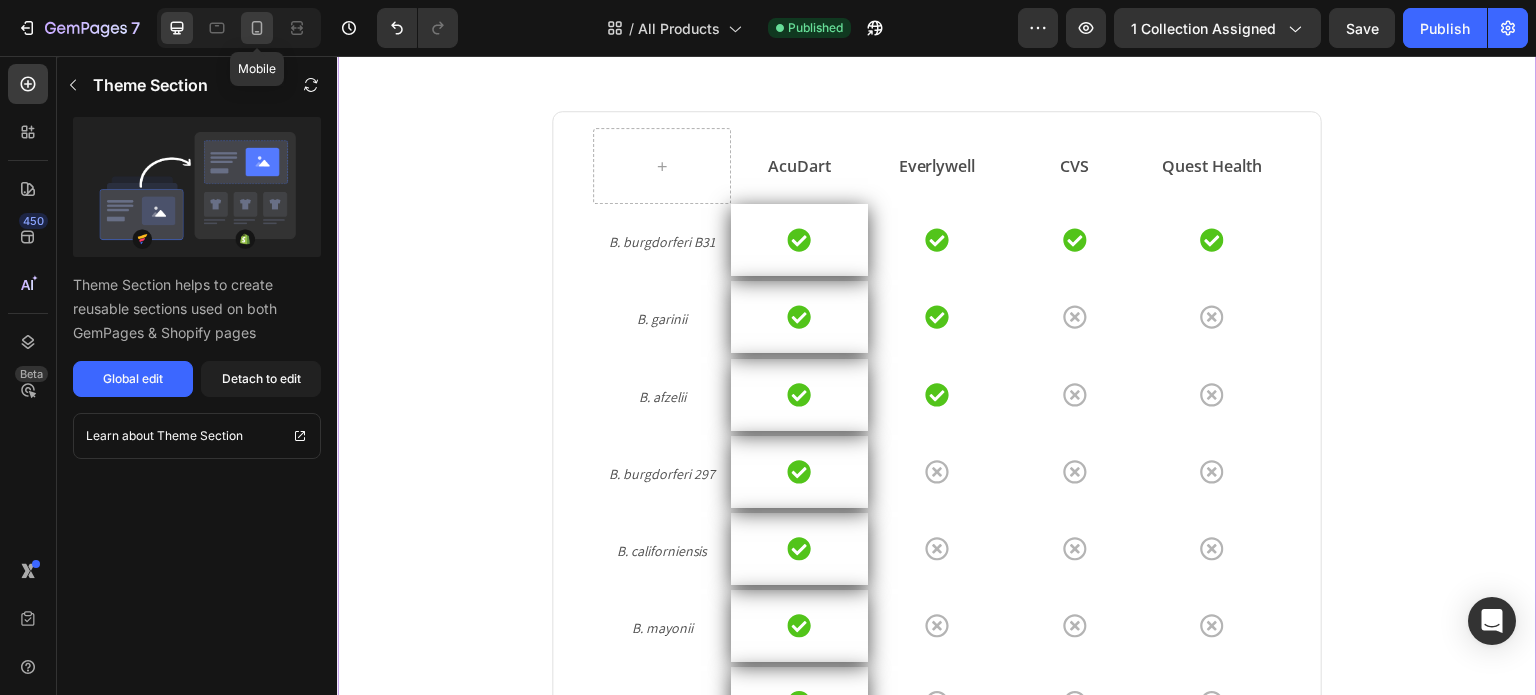 click 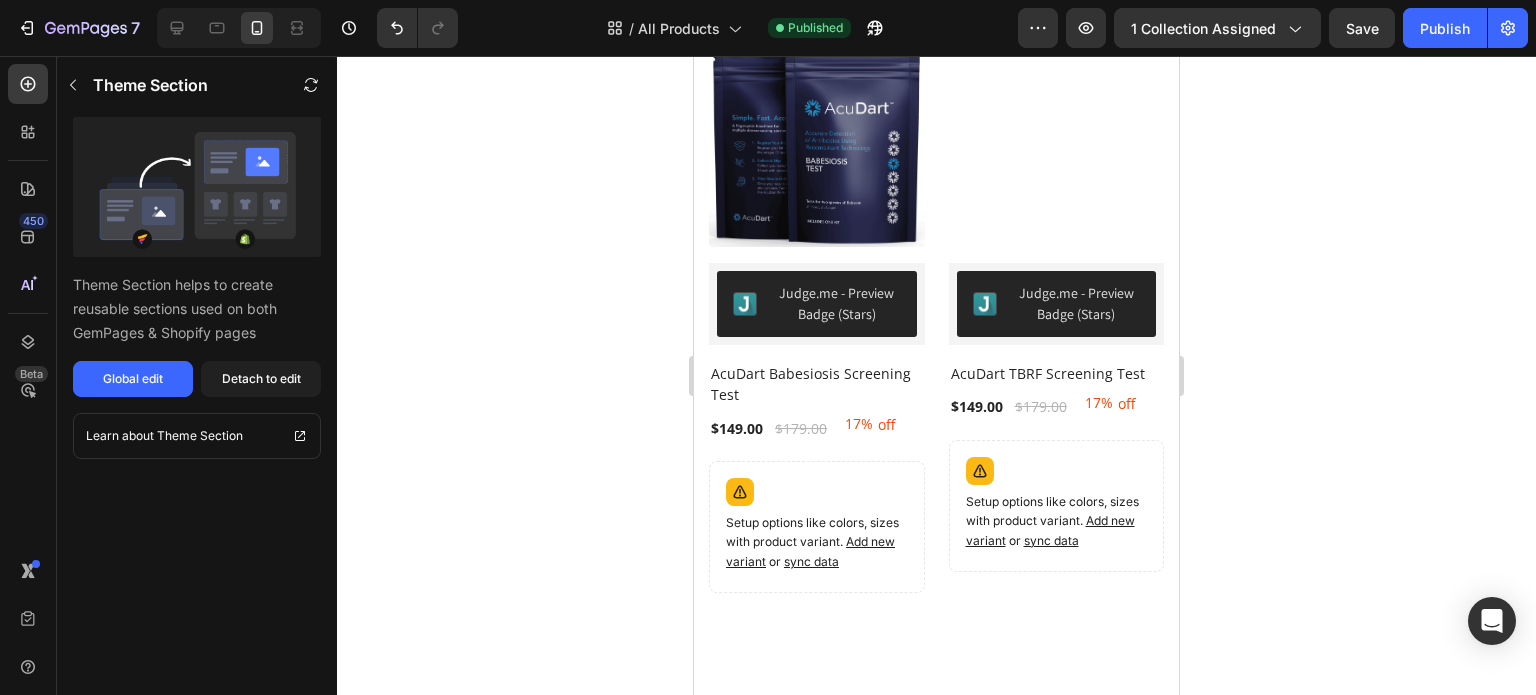 scroll, scrollTop: 2009, scrollLeft: 0, axis: vertical 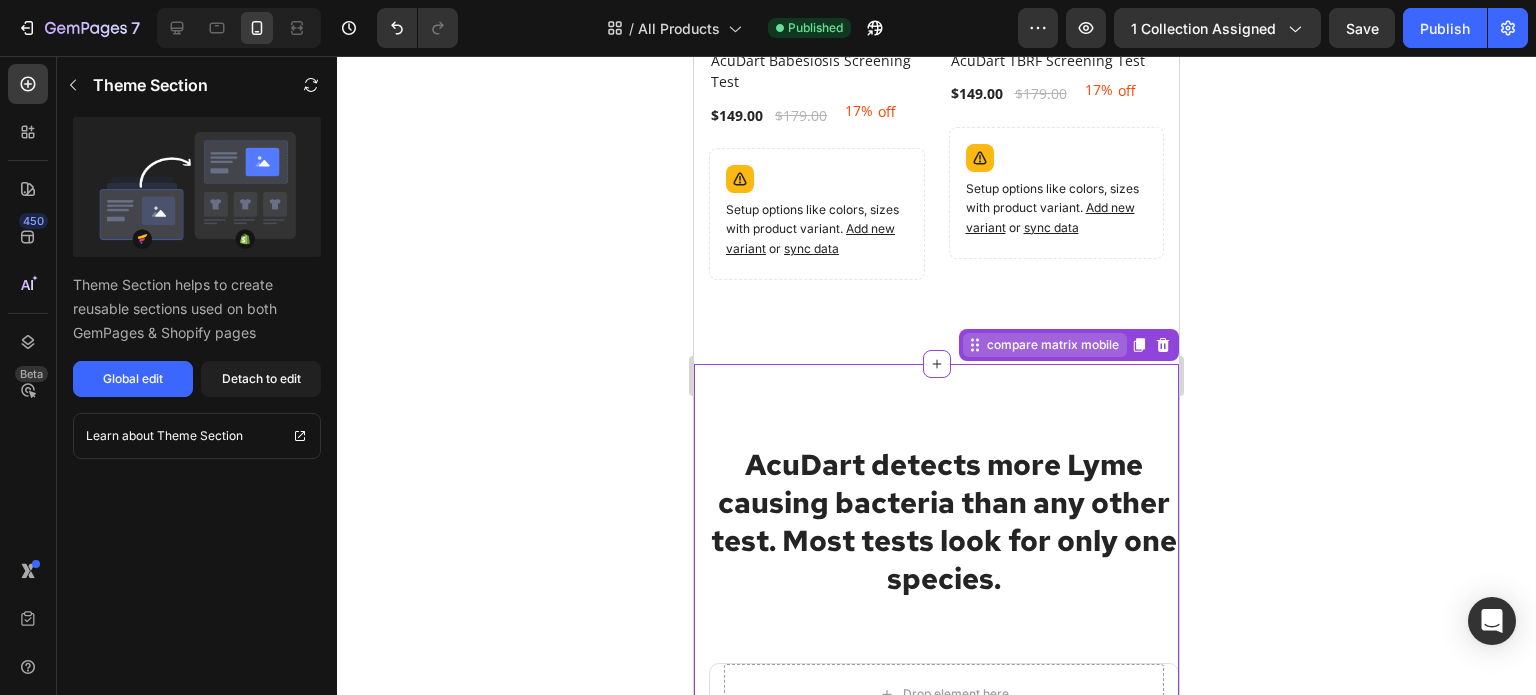 click on "compare matrix mobile" at bounding box center [1053, 345] 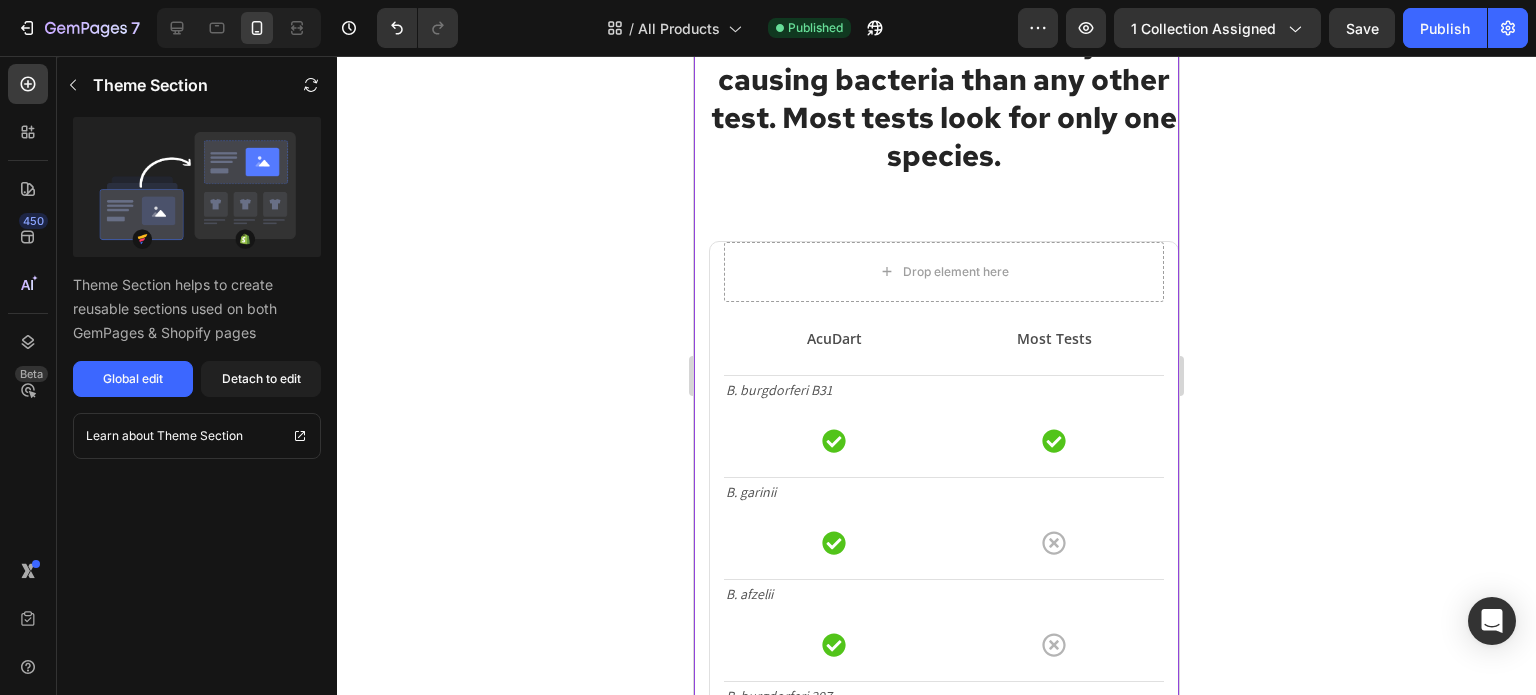scroll, scrollTop: 2005, scrollLeft: 0, axis: vertical 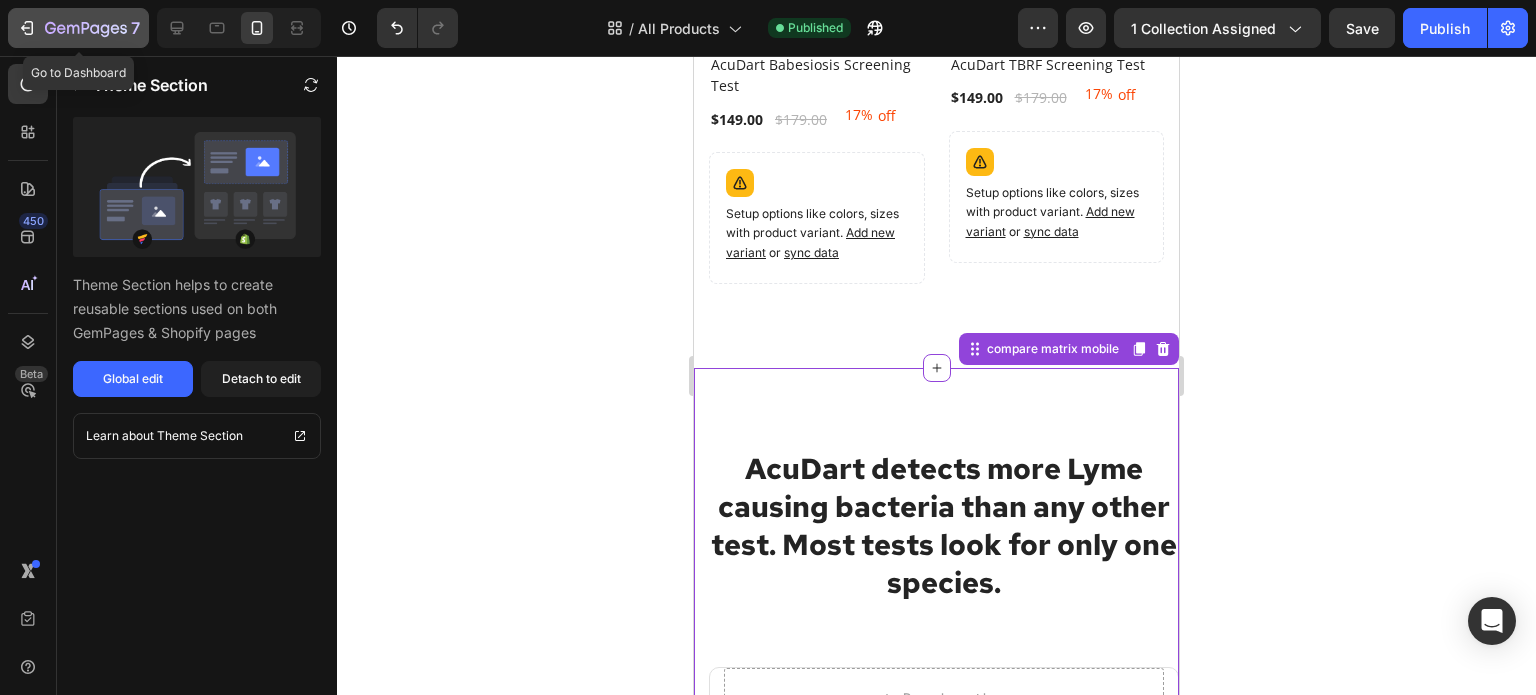 click 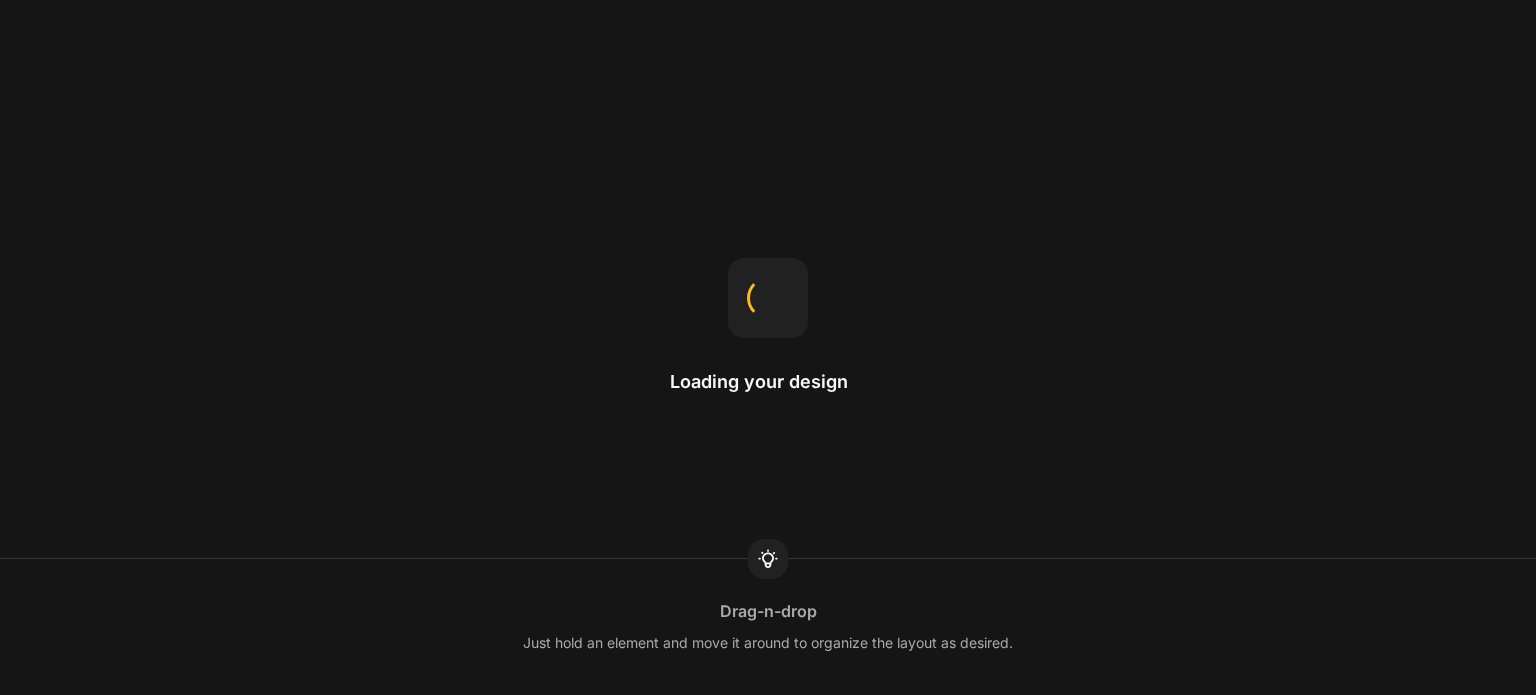 scroll, scrollTop: 0, scrollLeft: 0, axis: both 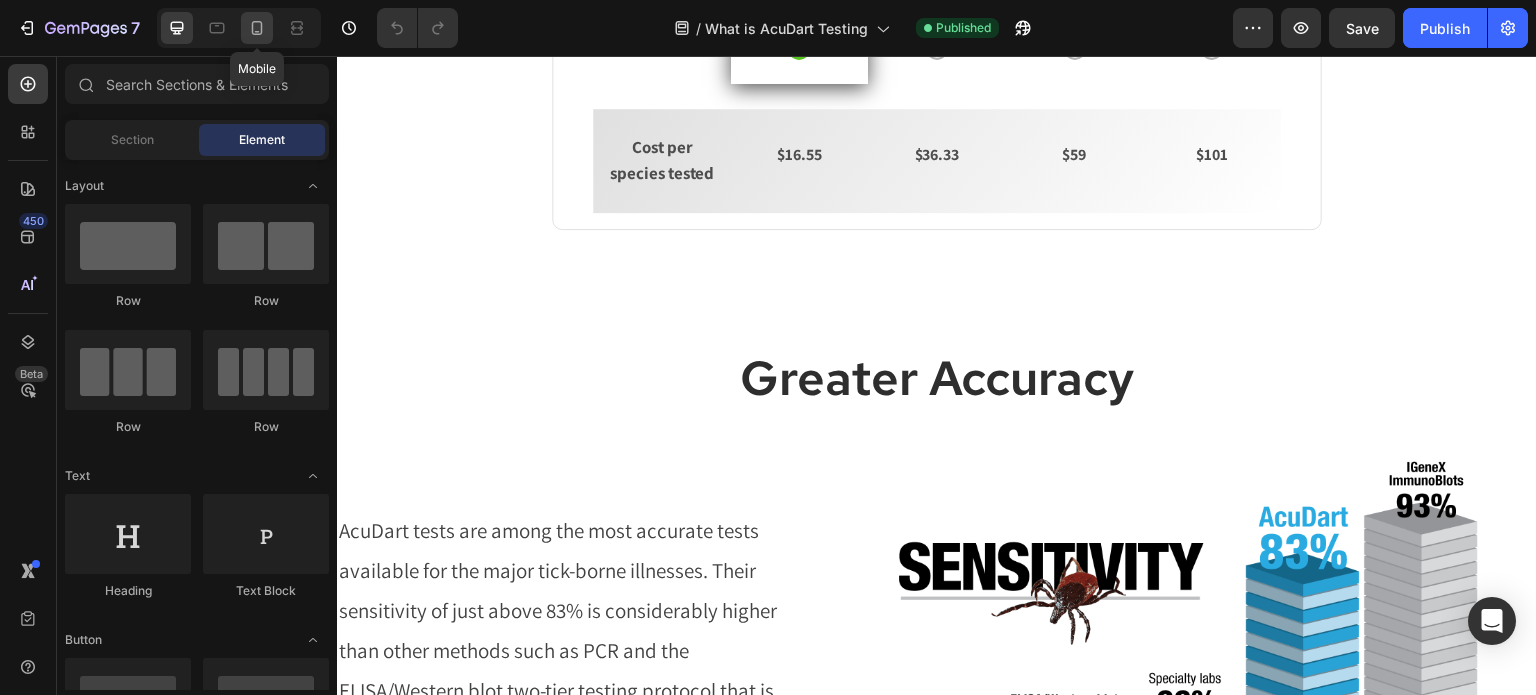 click 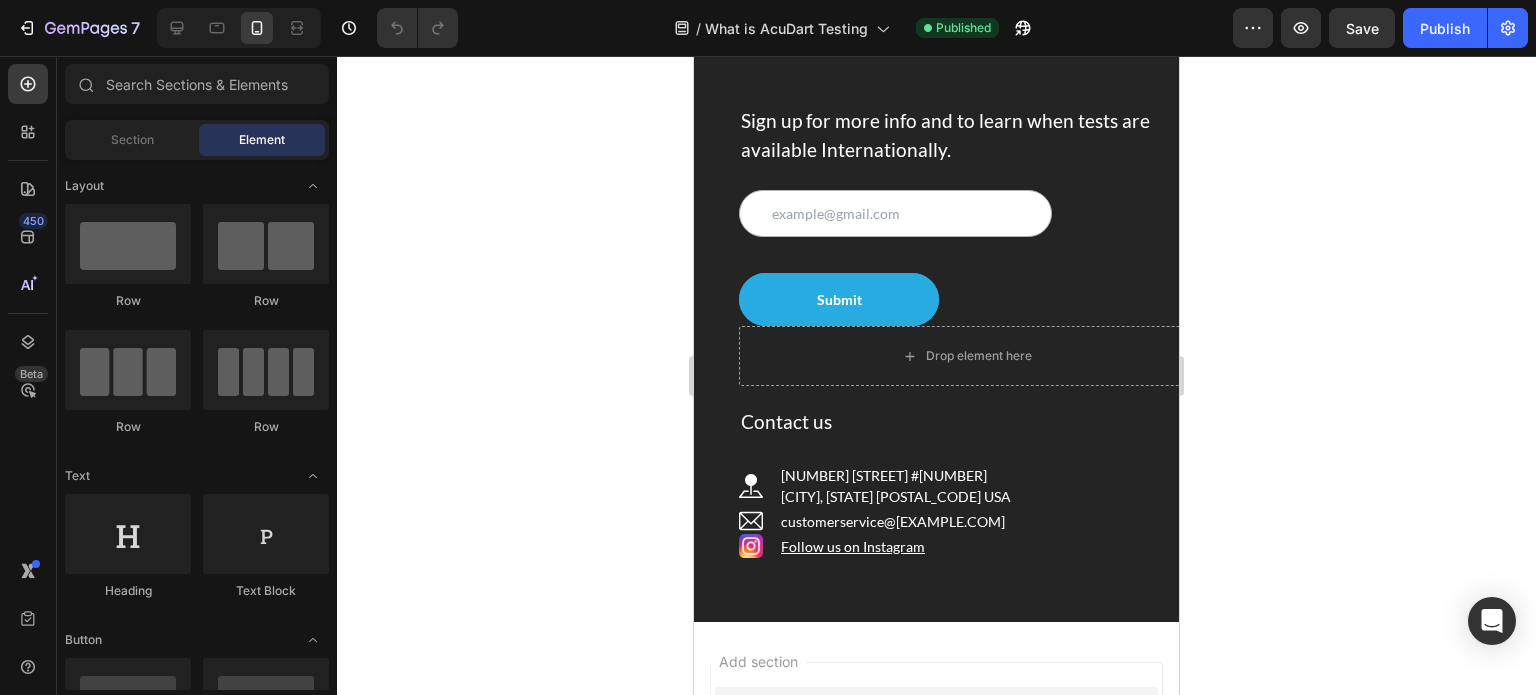 scroll, scrollTop: 2424, scrollLeft: 0, axis: vertical 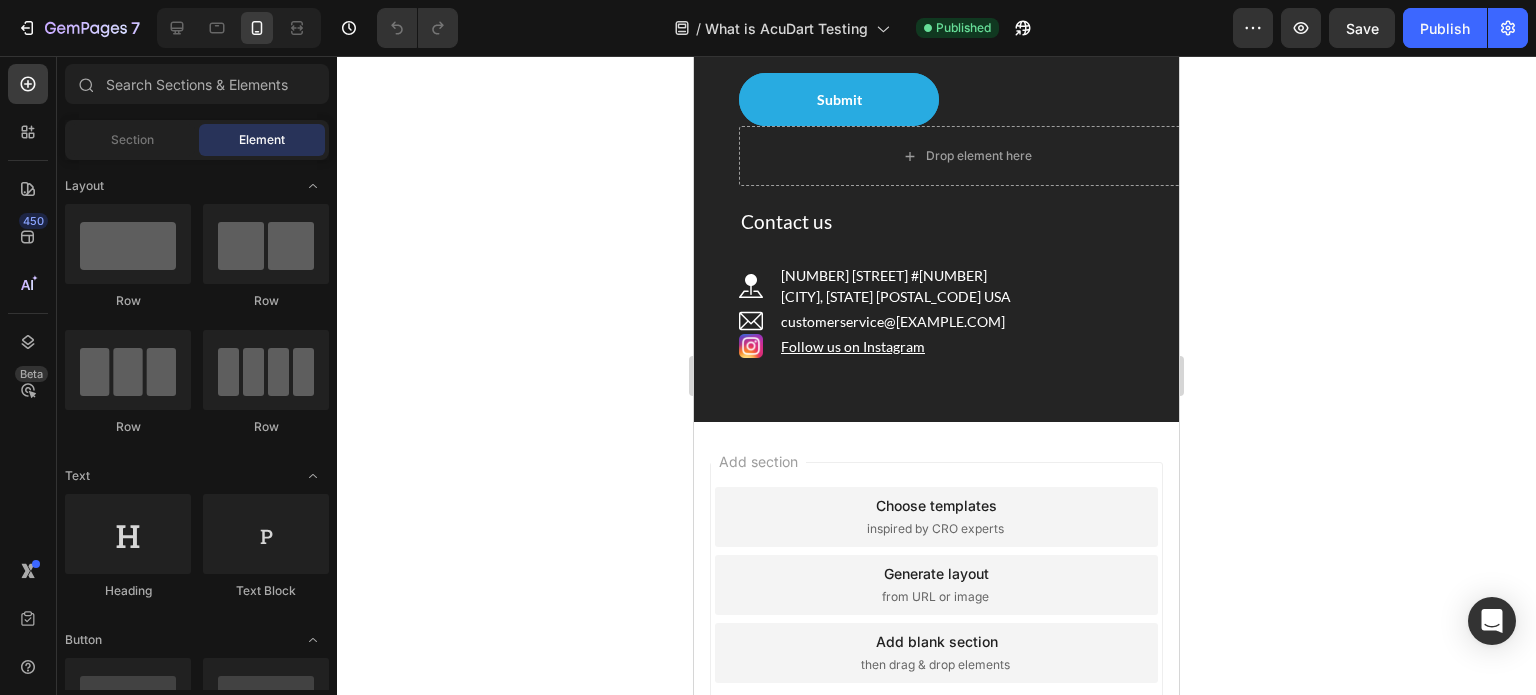 click 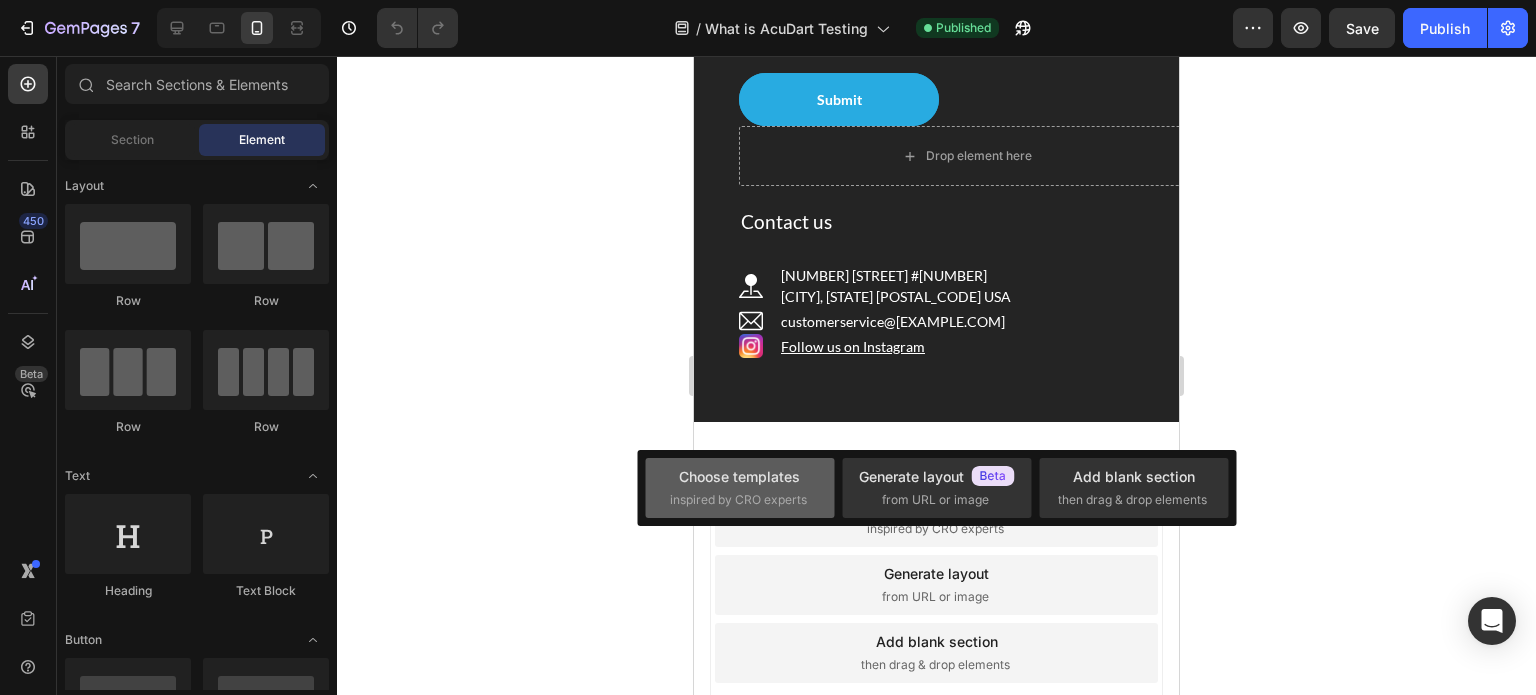 click on "inspired by CRO experts" at bounding box center [738, 500] 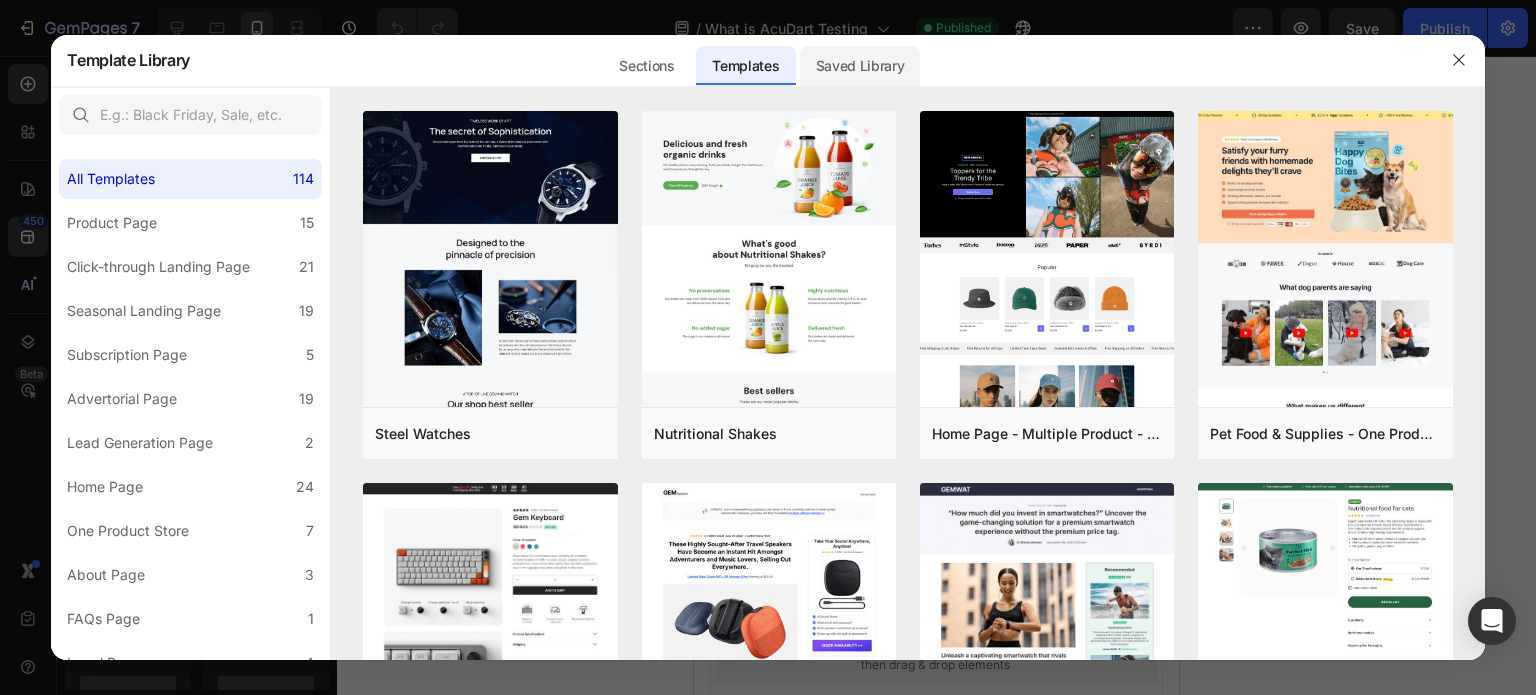click on "Saved Library" 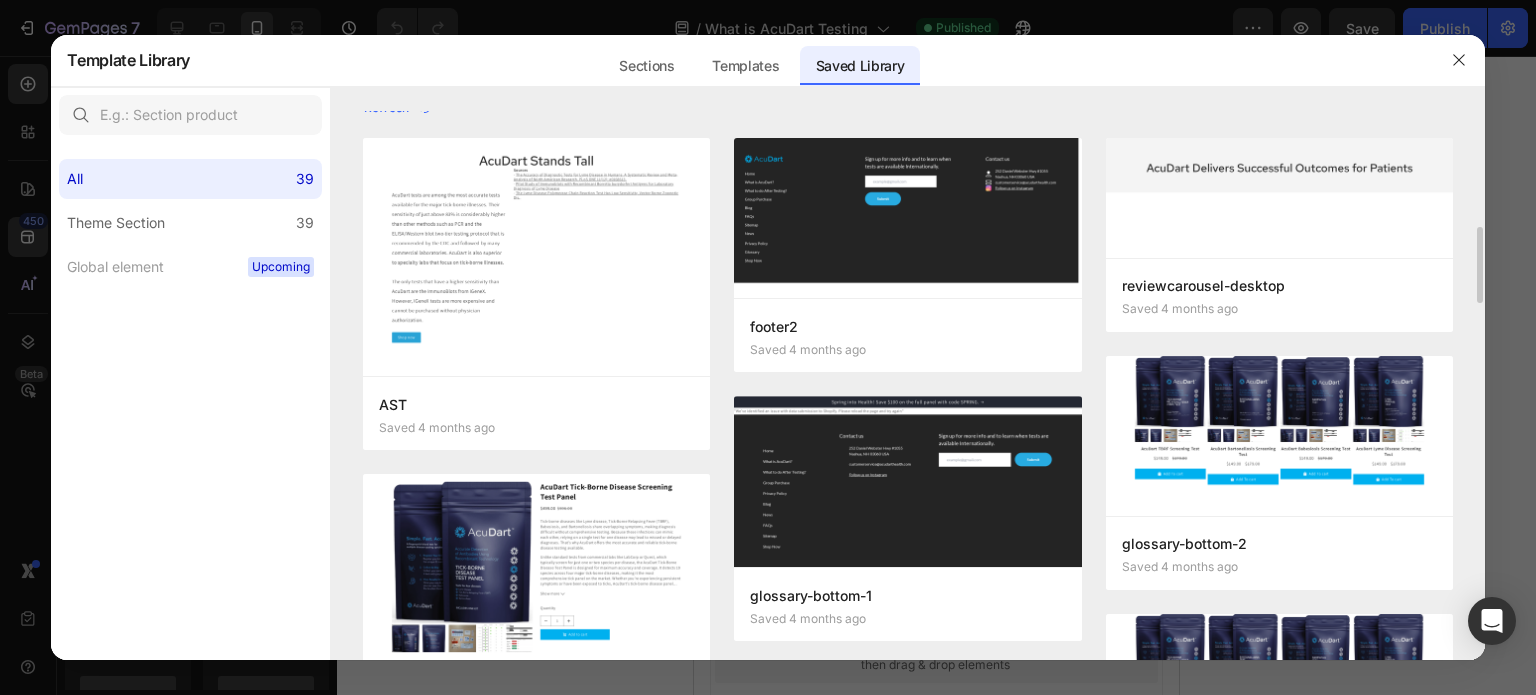 scroll, scrollTop: 0, scrollLeft: 0, axis: both 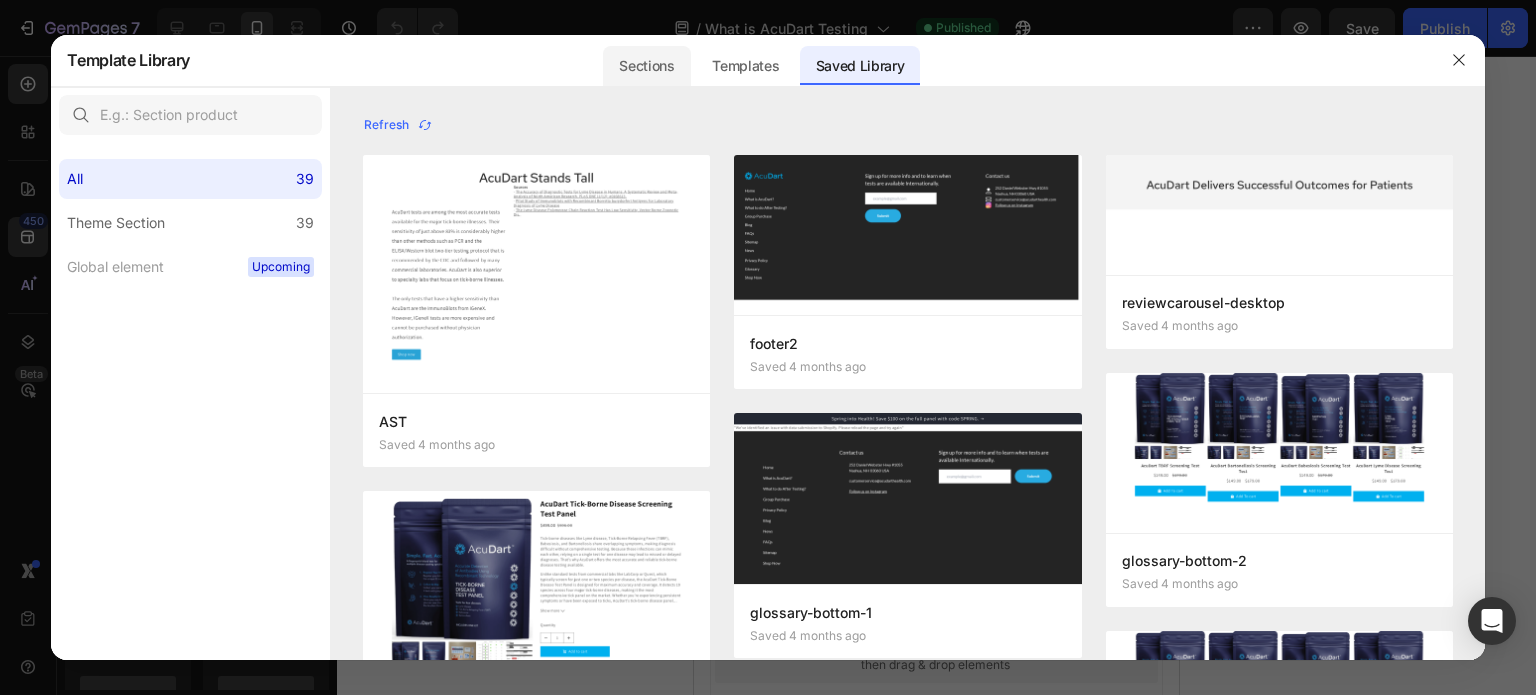 click on "Sections" 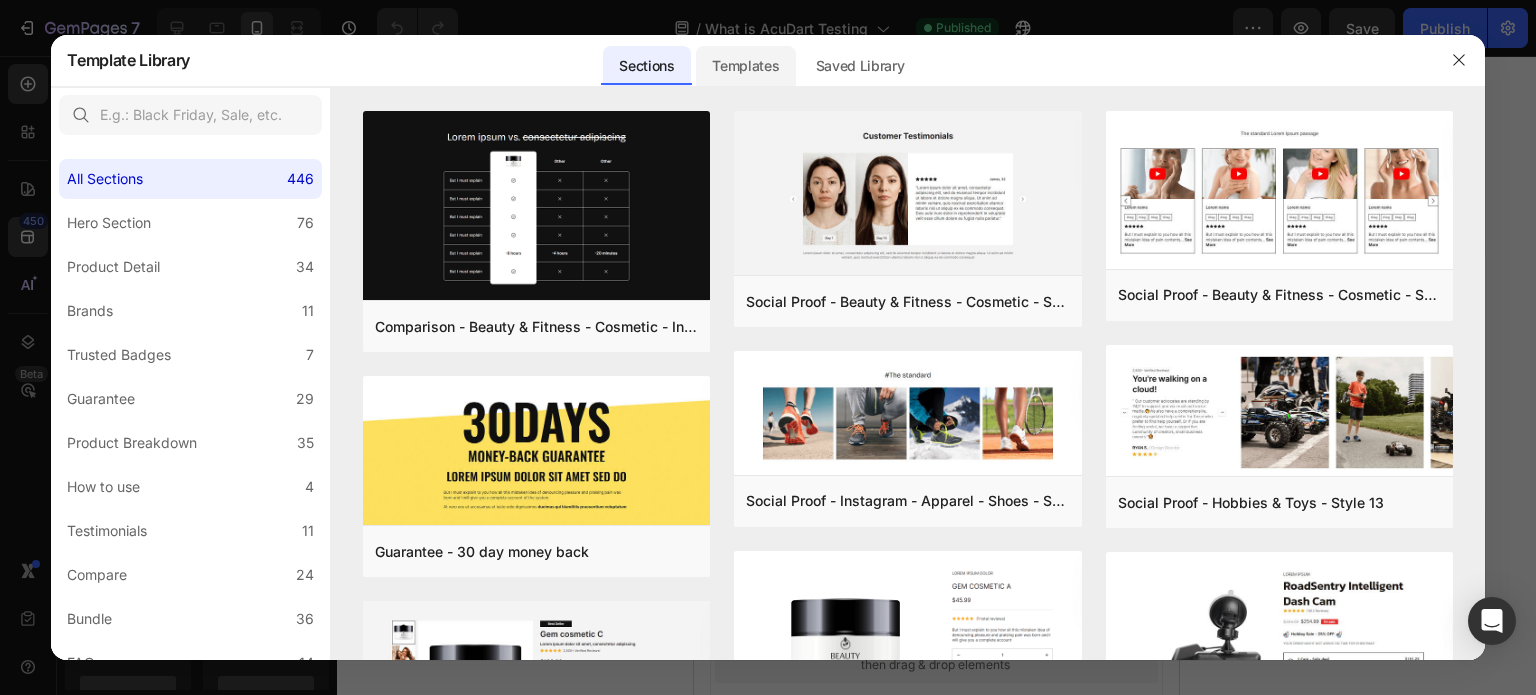 click on "Templates" 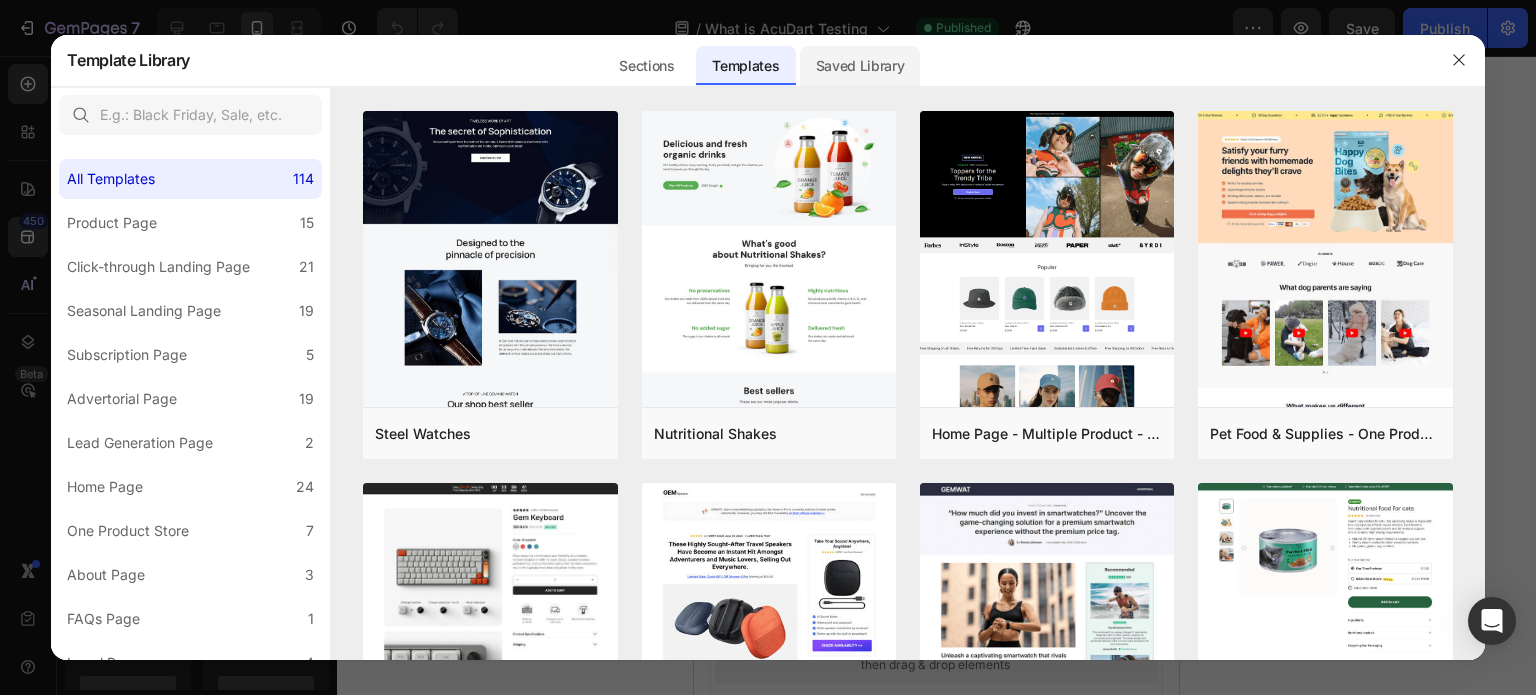 click on "Saved Library" 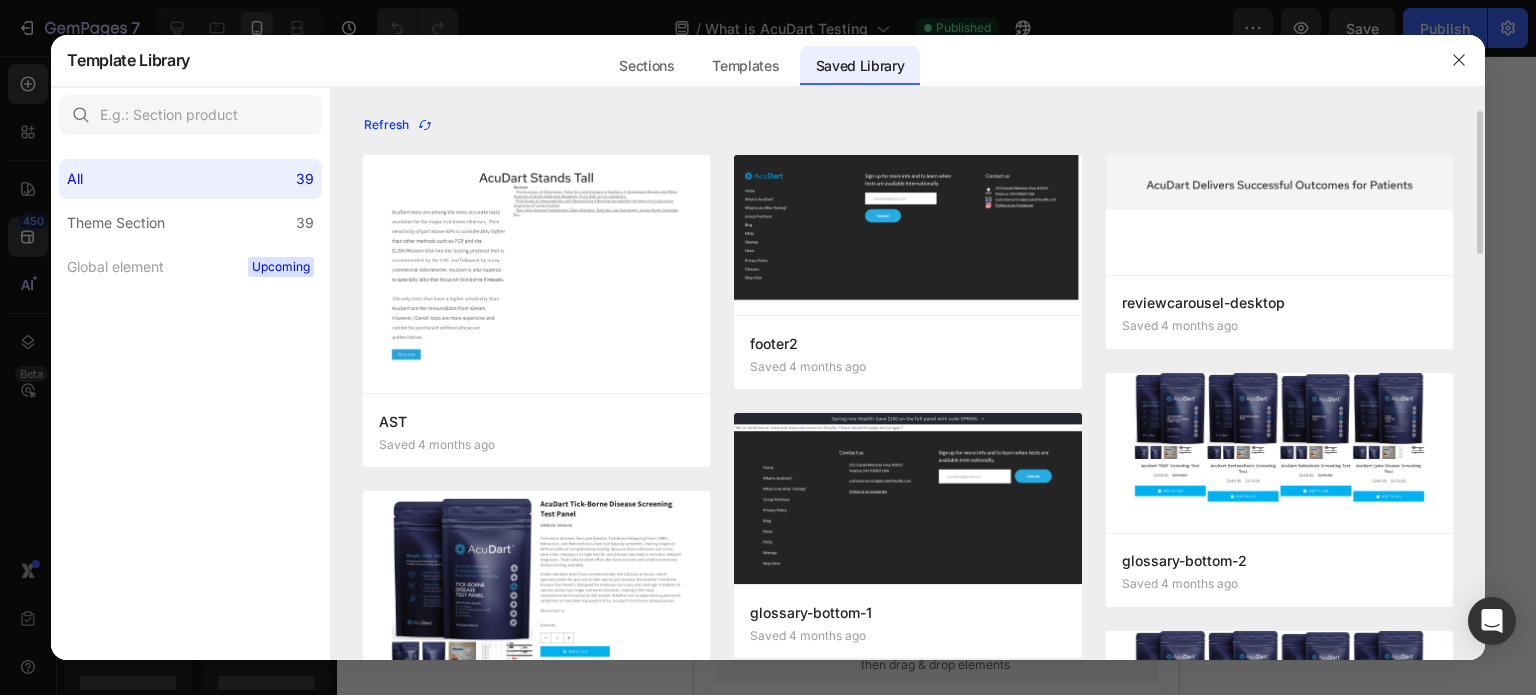 click on "Refresh" at bounding box center [398, 125] 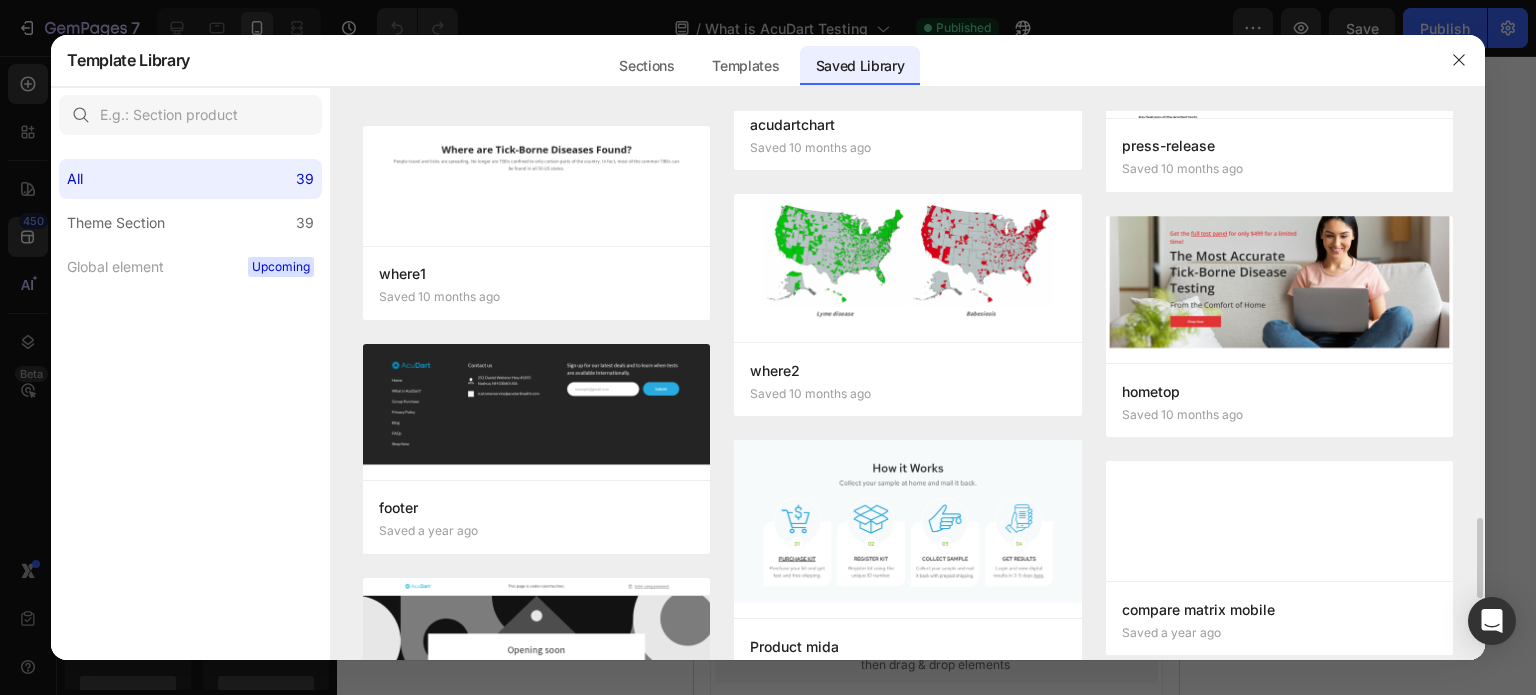 scroll, scrollTop: 2200, scrollLeft: 0, axis: vertical 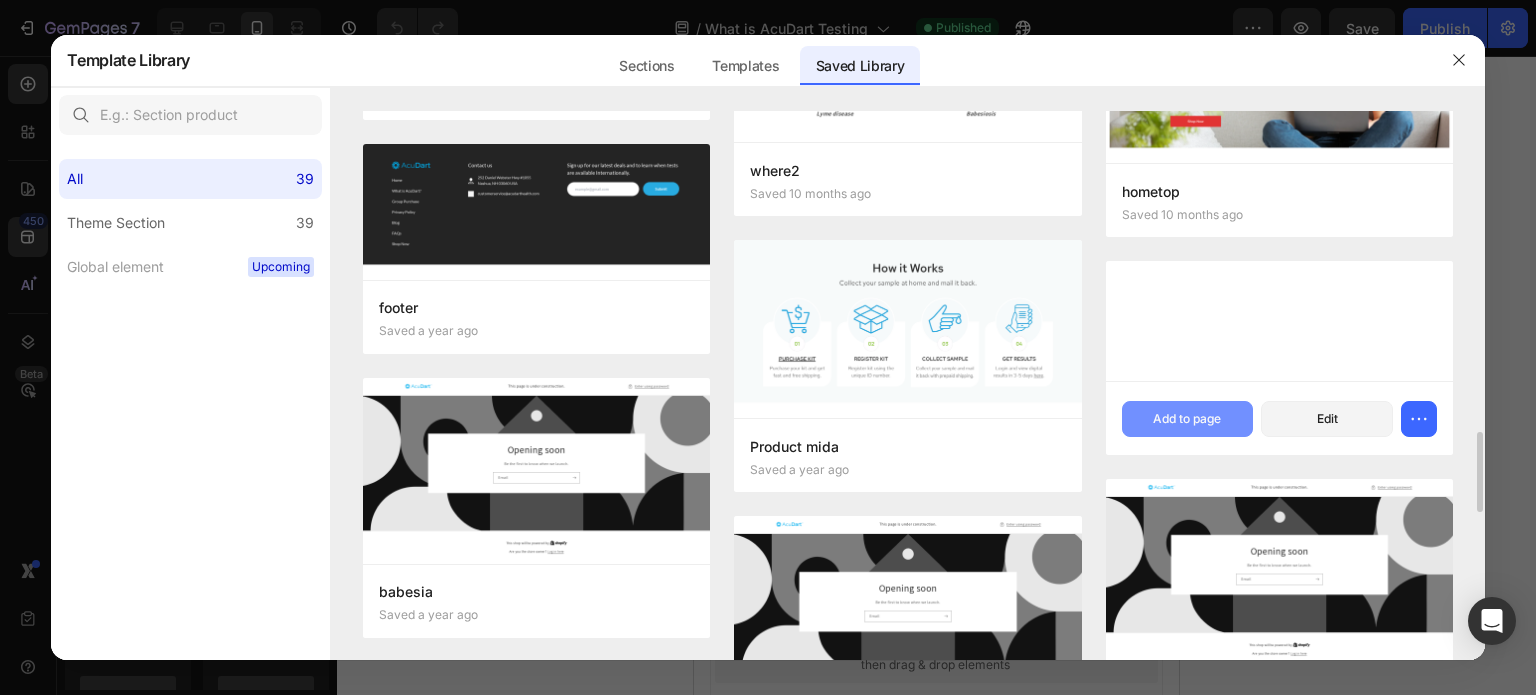 click on "Add to page" at bounding box center [1187, 419] 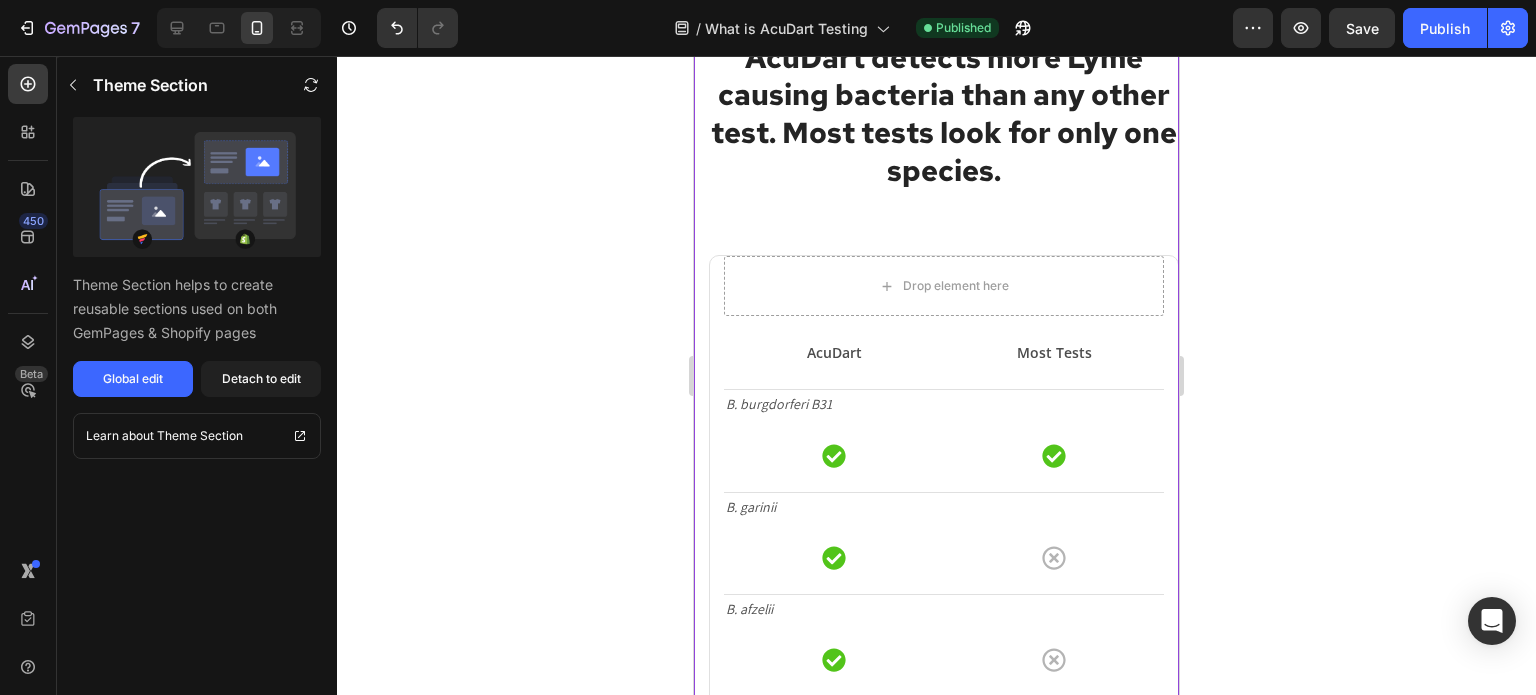 scroll, scrollTop: 2486, scrollLeft: 0, axis: vertical 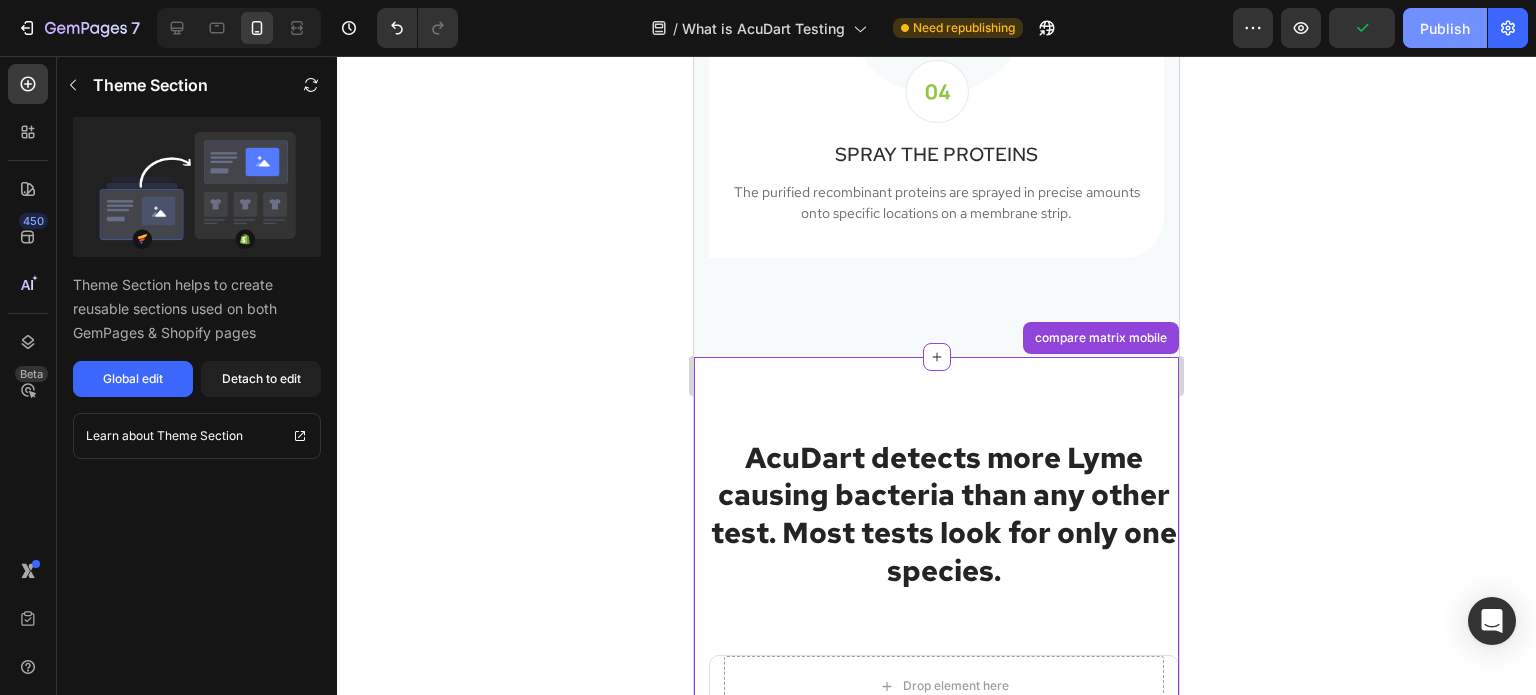 click on "Publish" 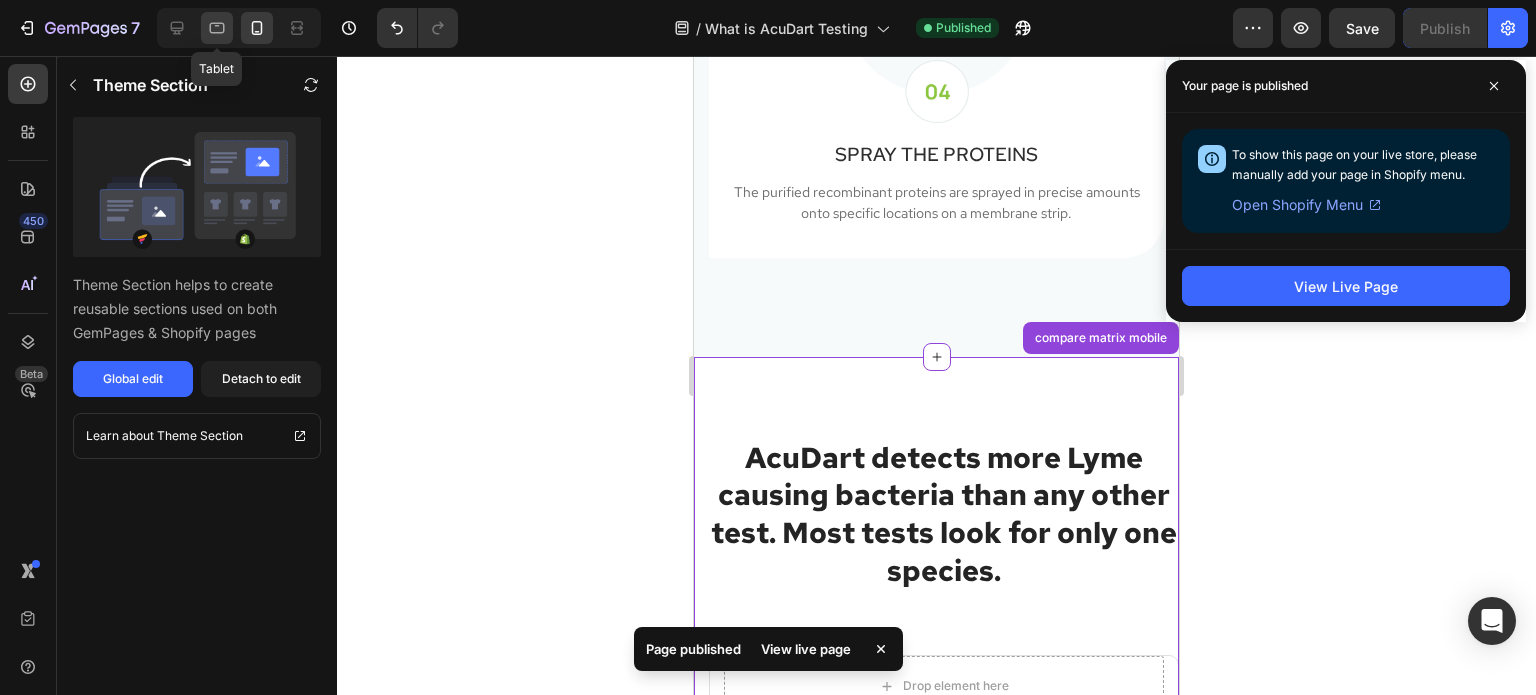 click 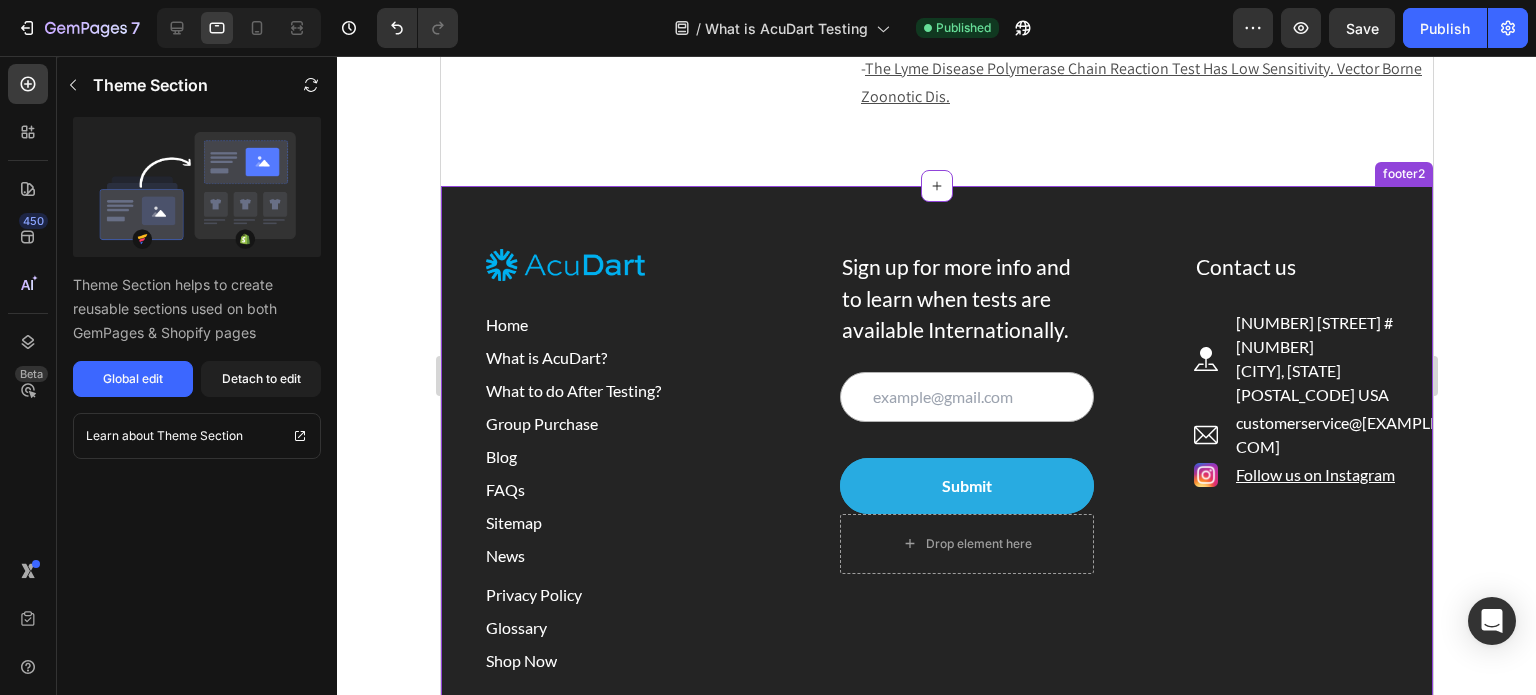 scroll, scrollTop: 4809, scrollLeft: 0, axis: vertical 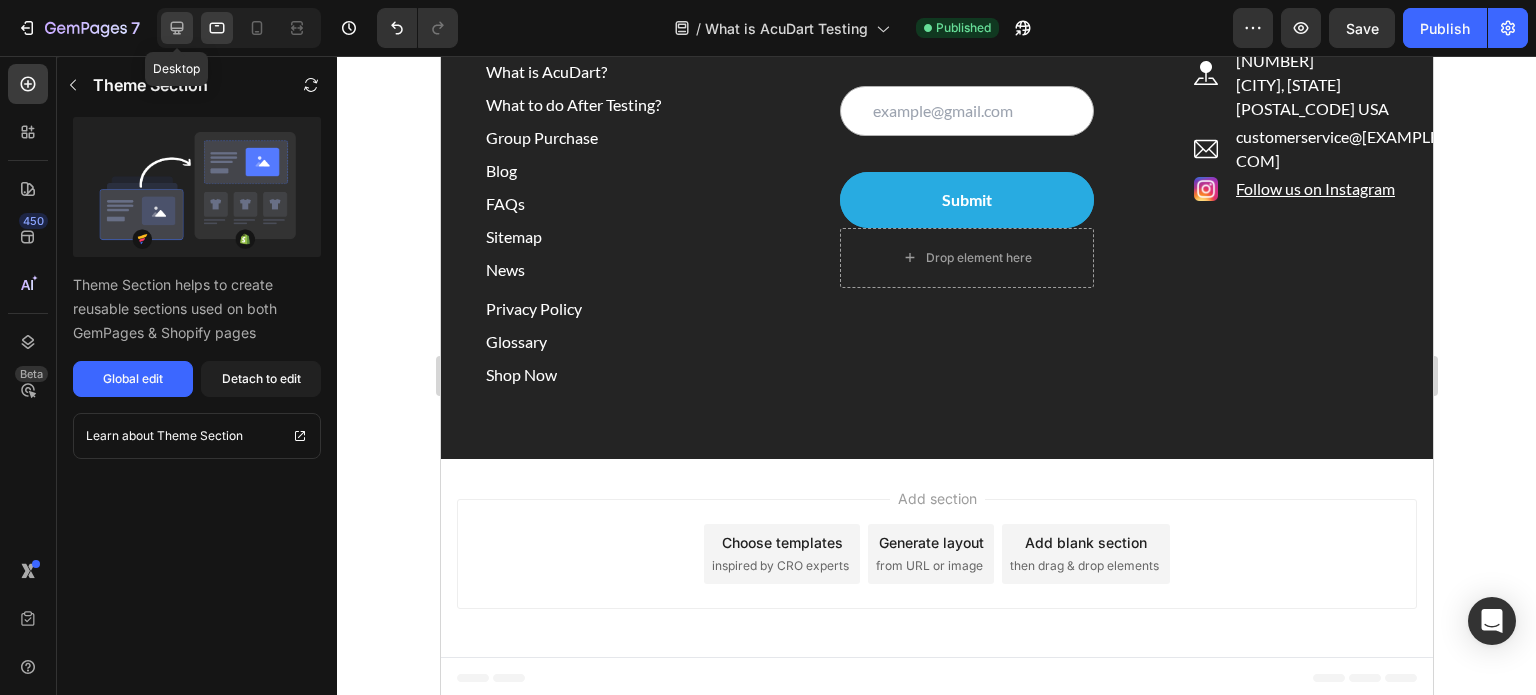 click 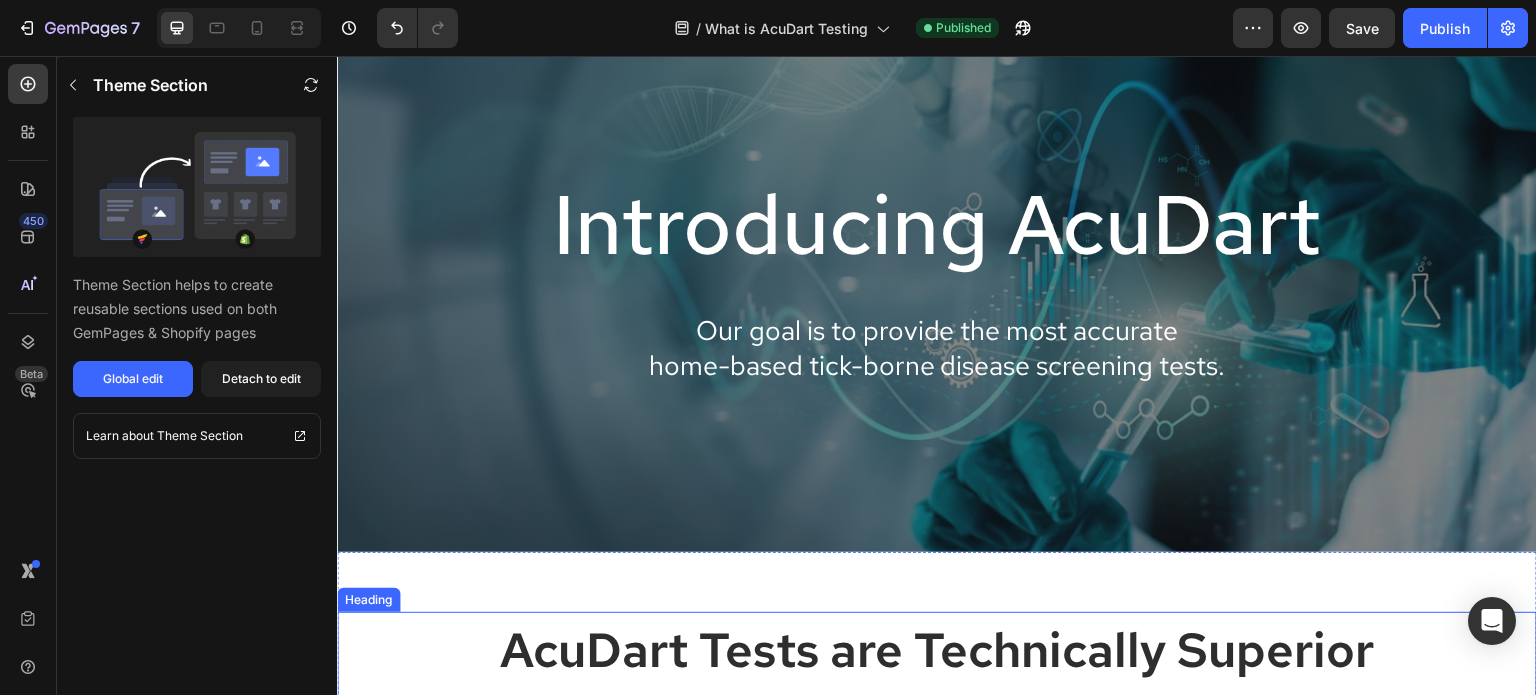 scroll, scrollTop: 0, scrollLeft: 0, axis: both 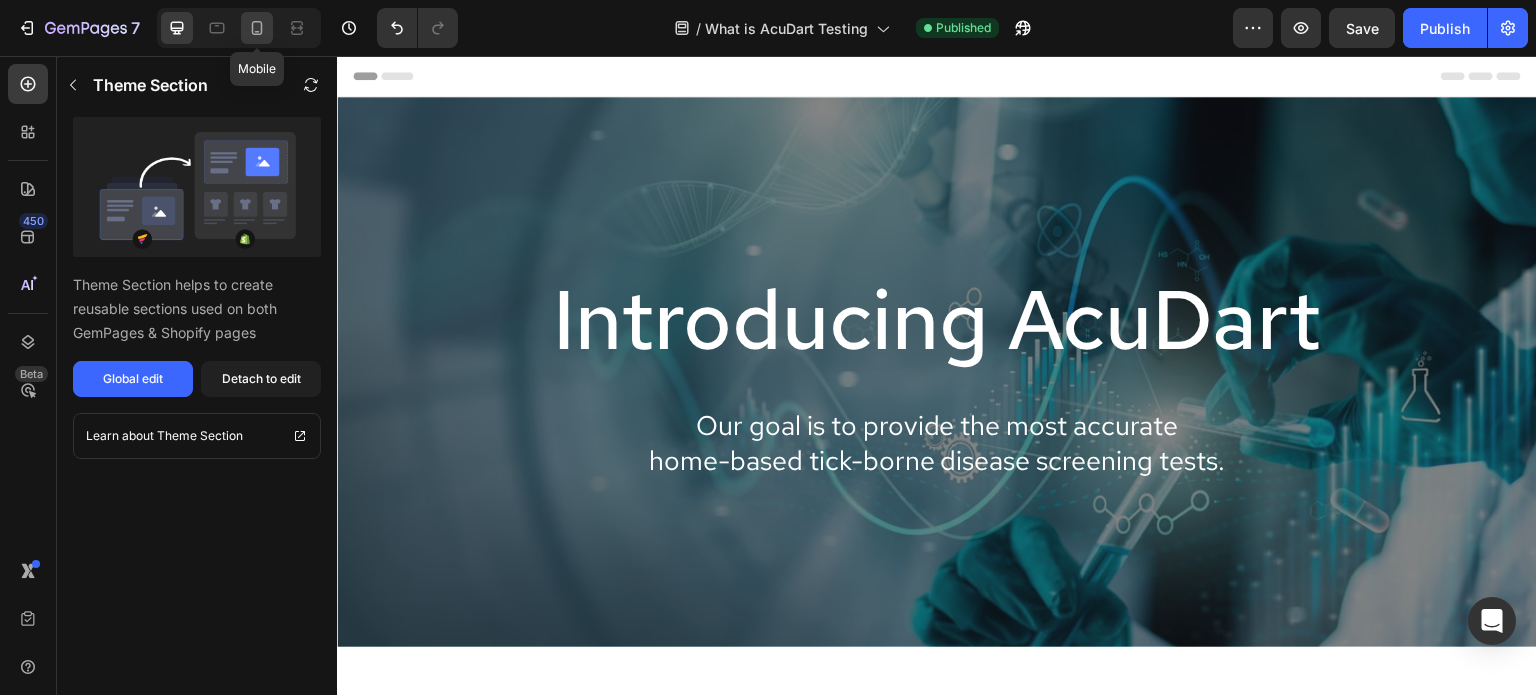click 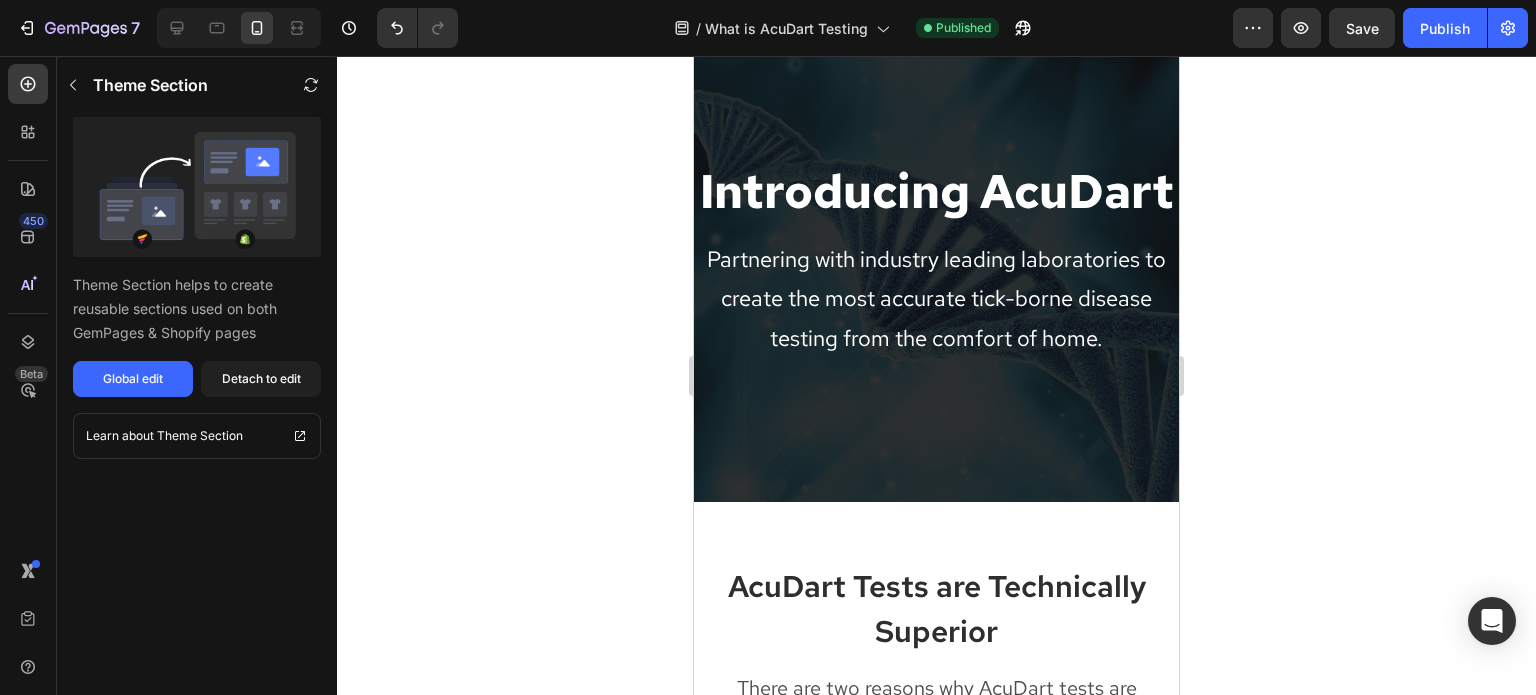 scroll, scrollTop: 0, scrollLeft: 0, axis: both 